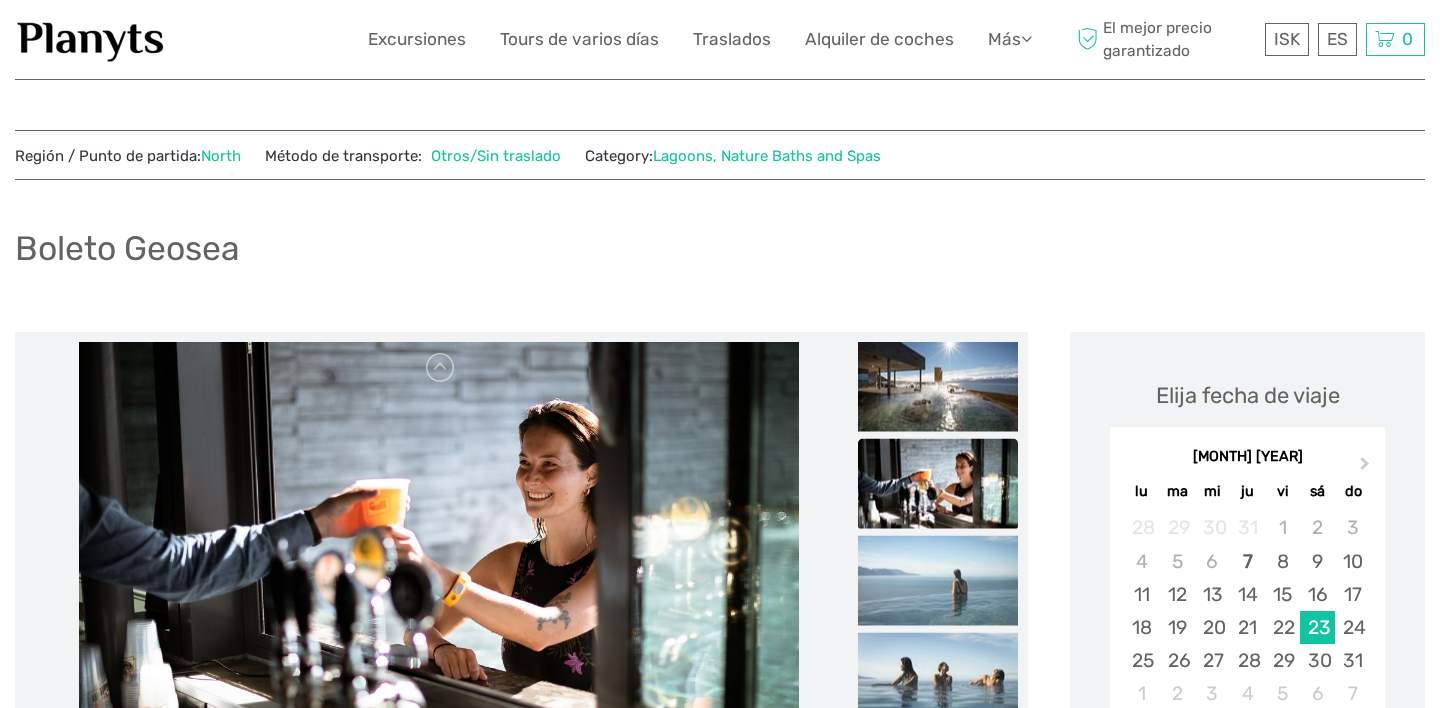 scroll, scrollTop: 318, scrollLeft: 0, axis: vertical 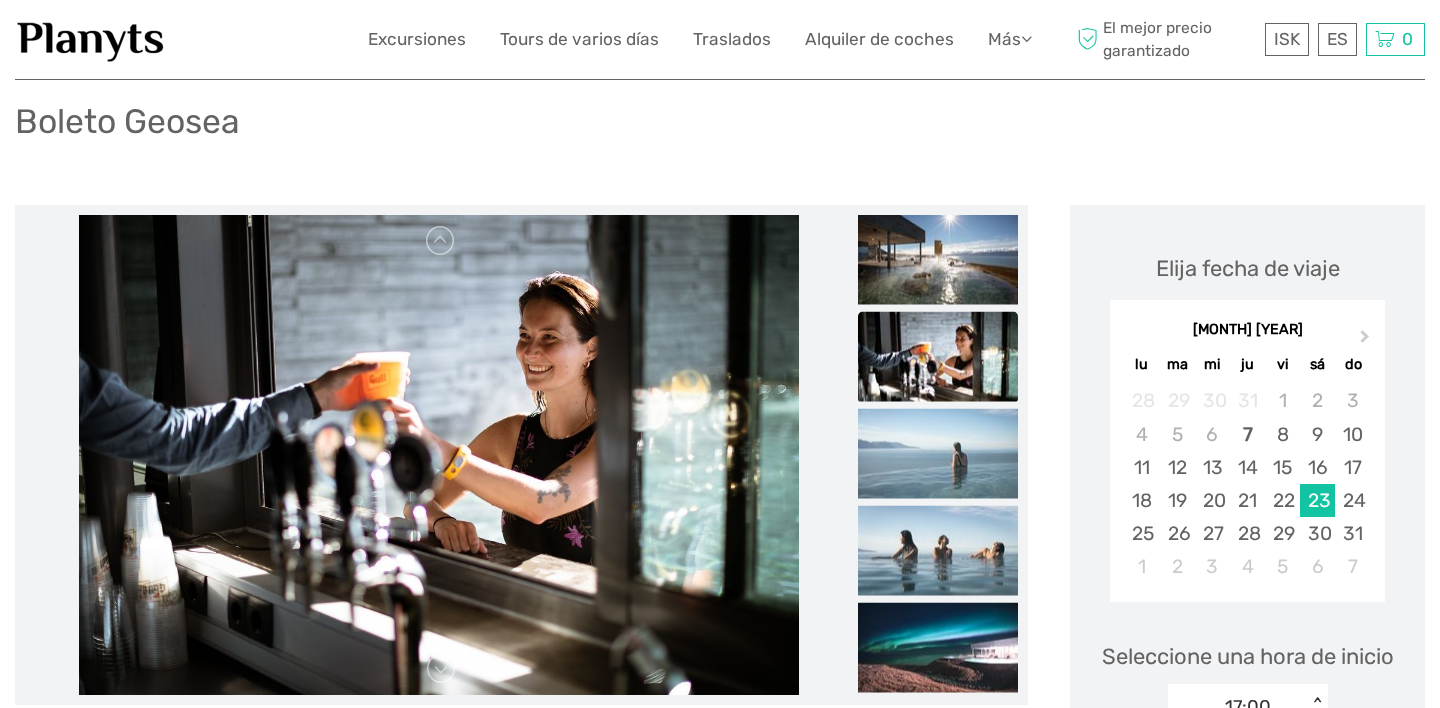 click at bounding box center (439, 455) 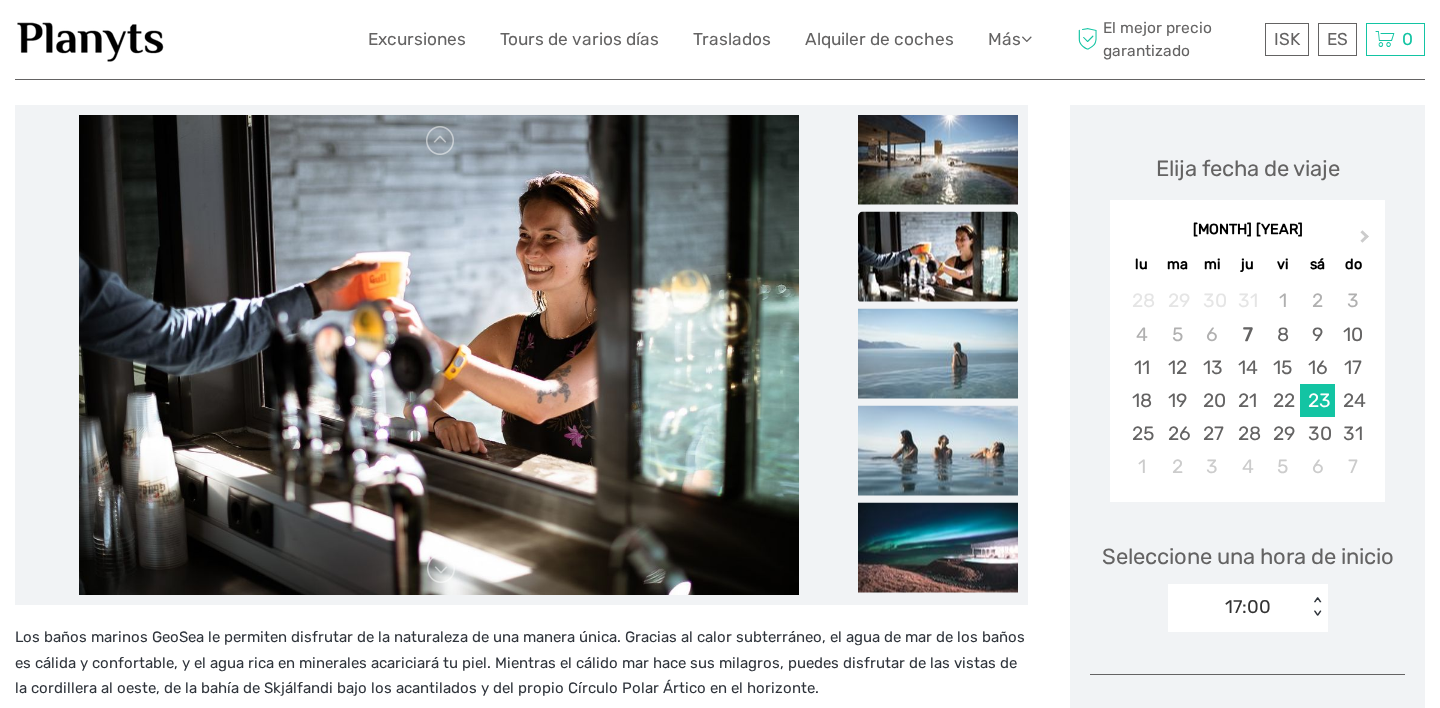 scroll, scrollTop: 231, scrollLeft: 0, axis: vertical 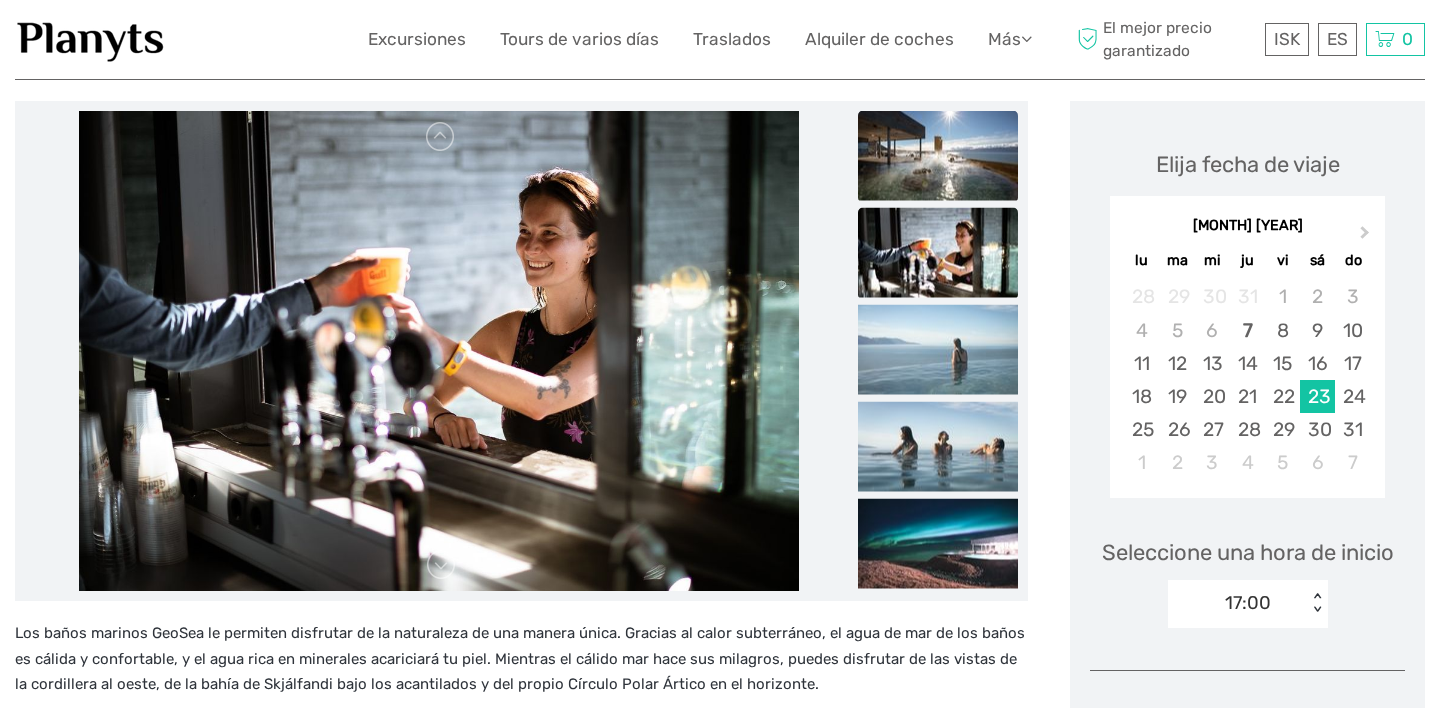 click at bounding box center [938, 156] 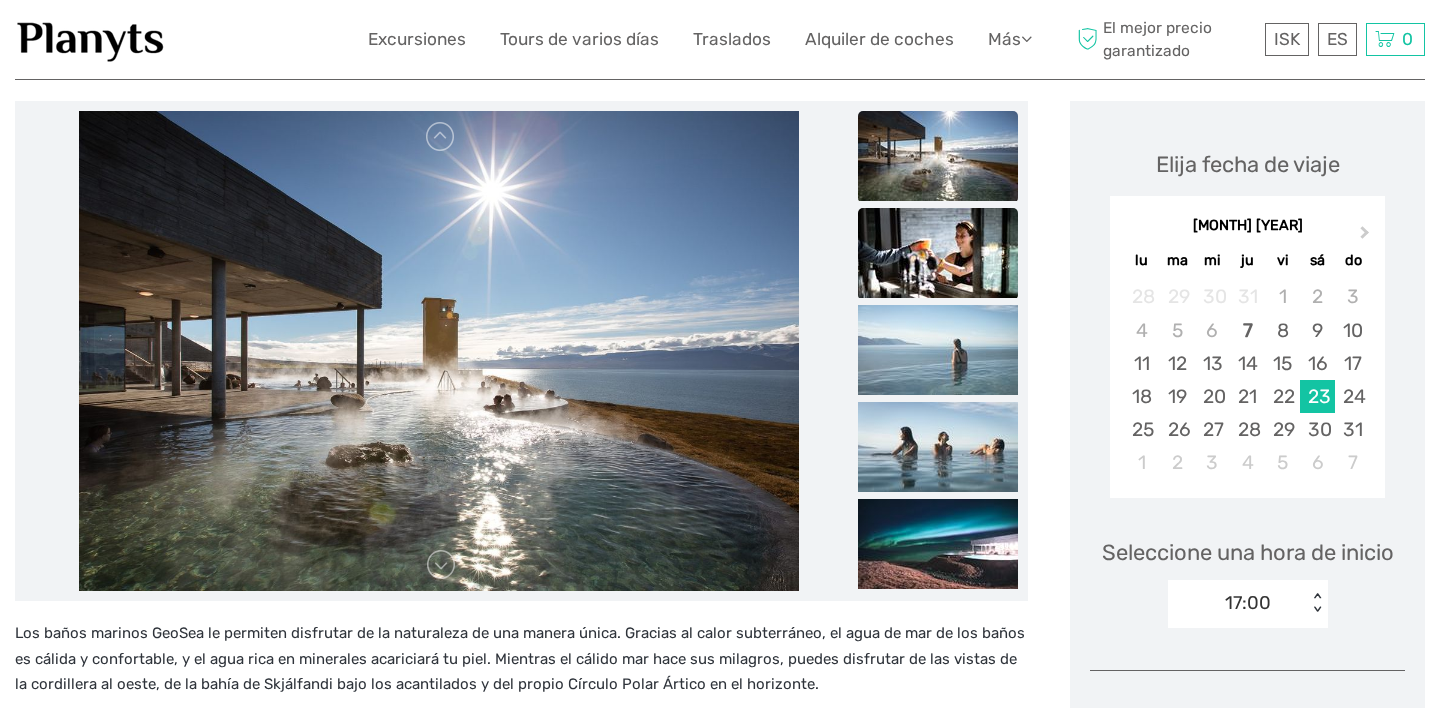 click at bounding box center (938, 253) 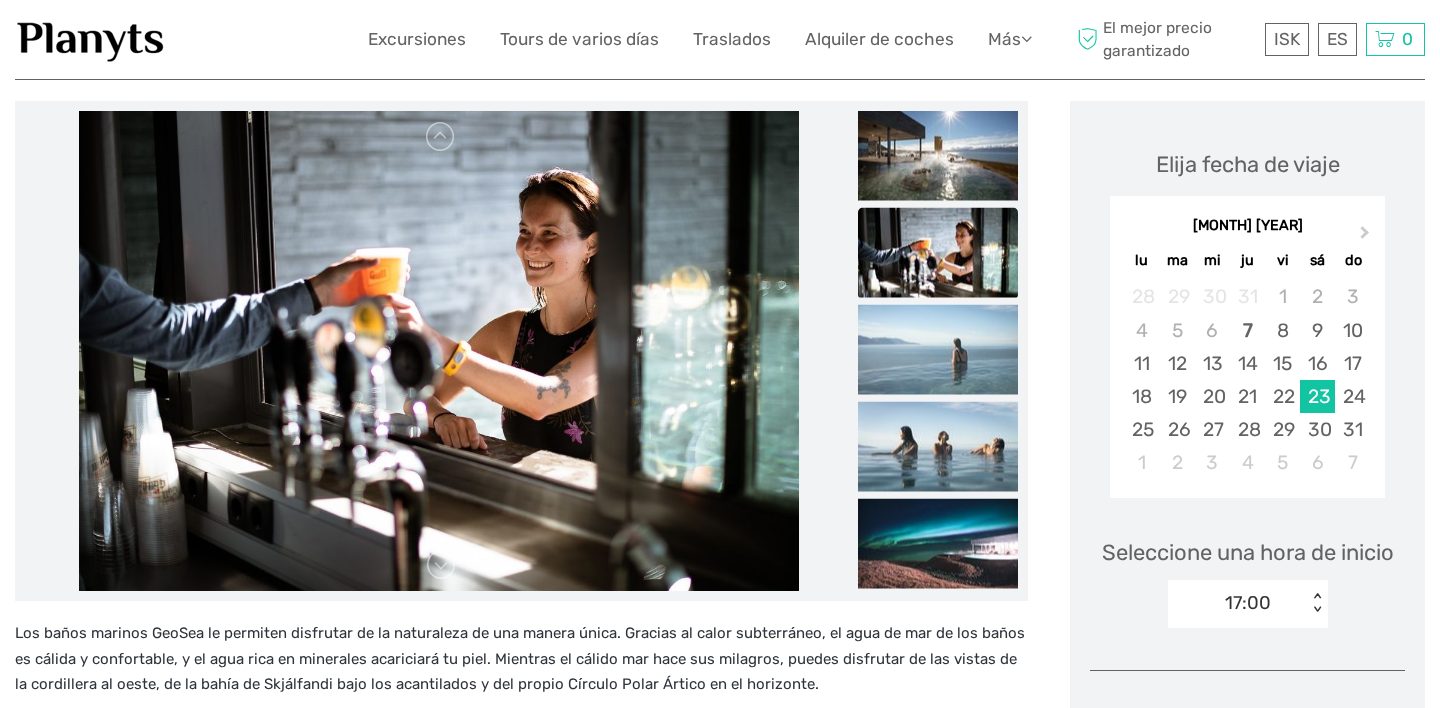 click at bounding box center (938, 257) 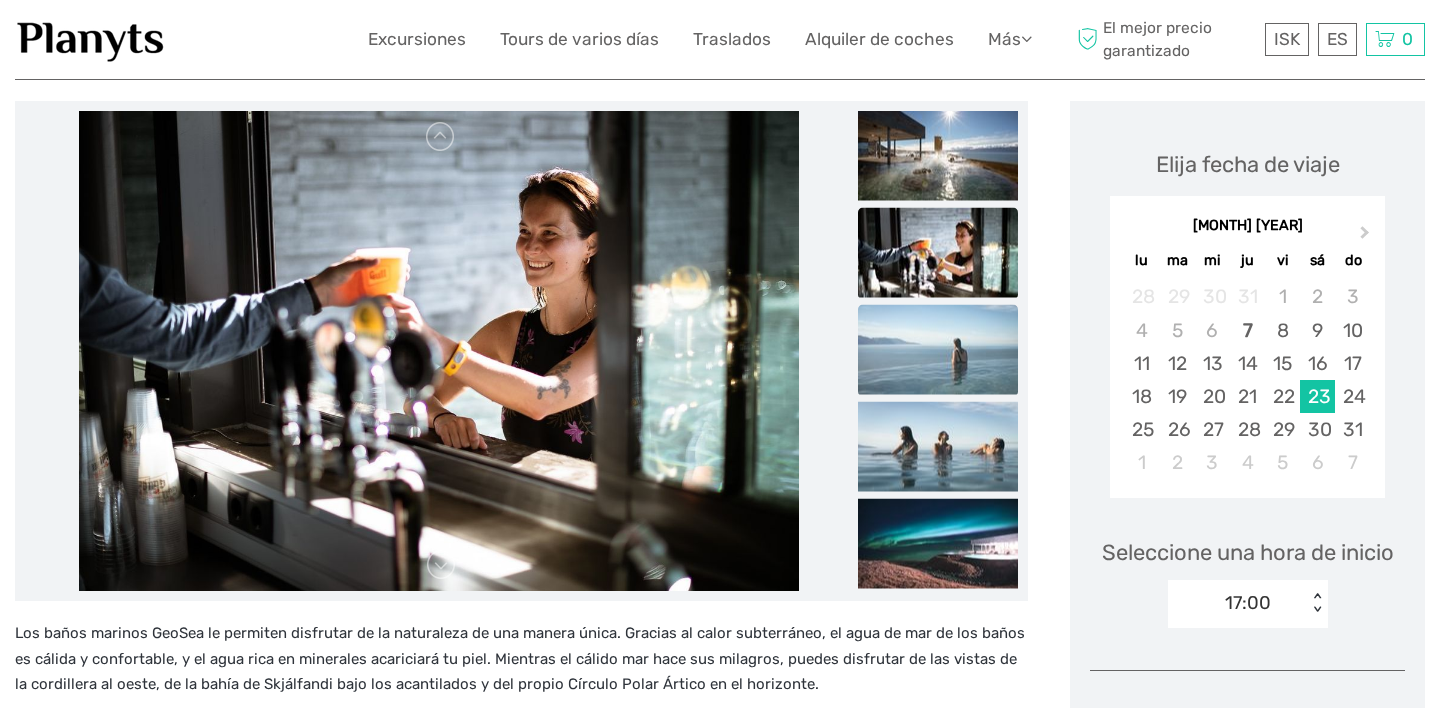 click at bounding box center (938, 350) 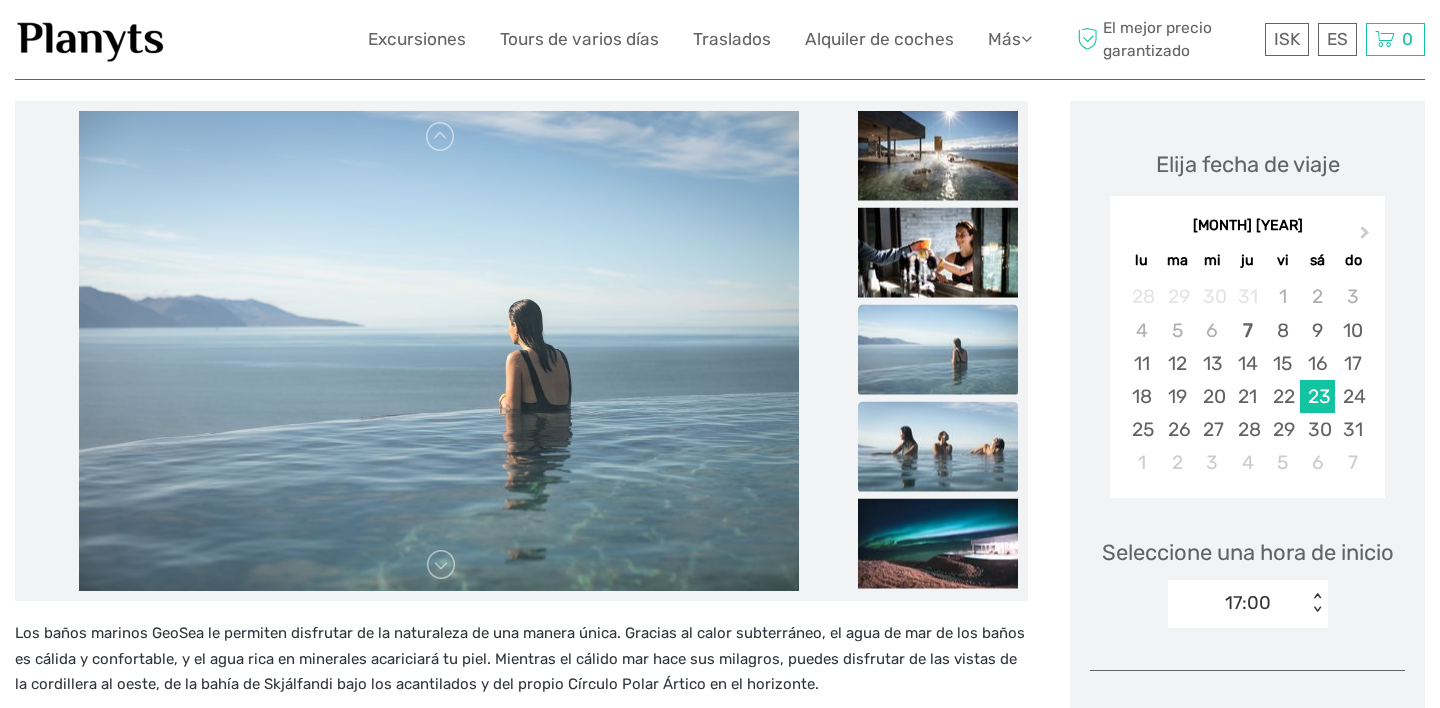 click at bounding box center [938, 447] 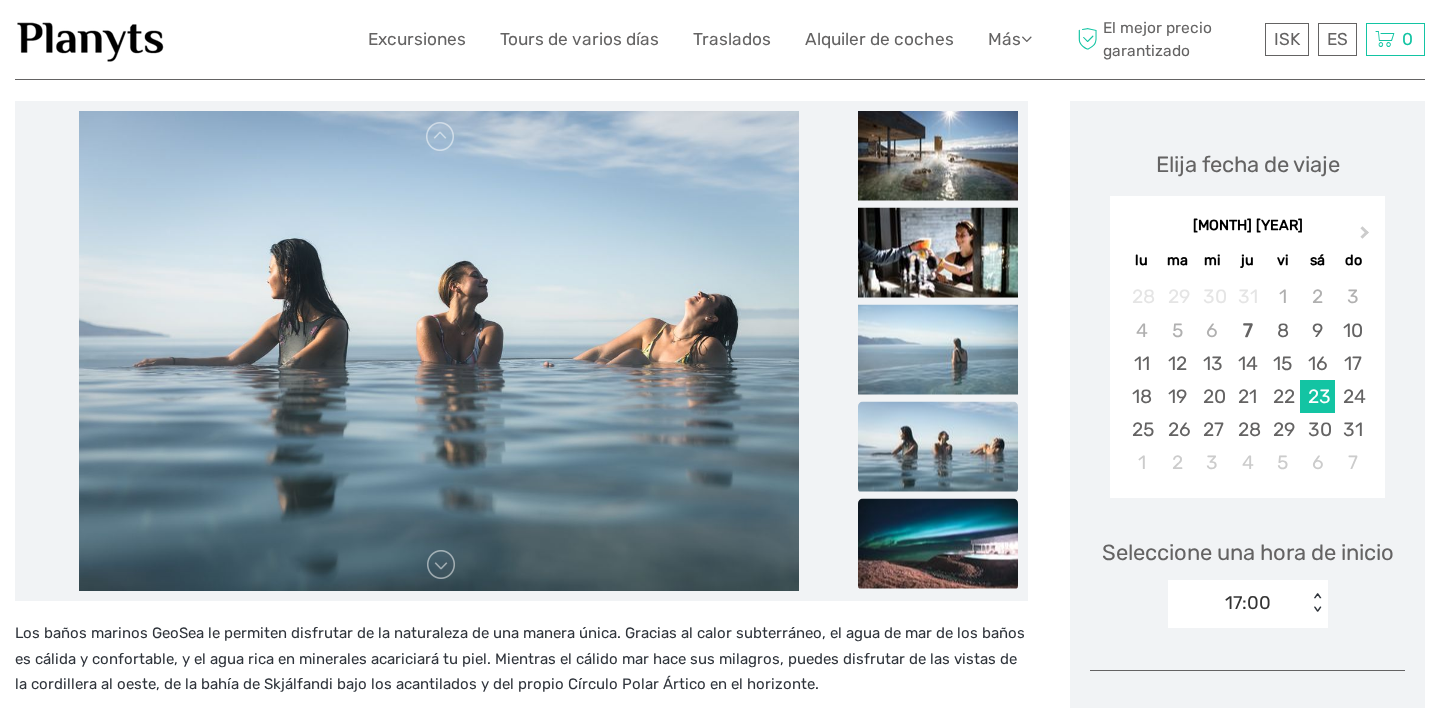 click at bounding box center [938, 544] 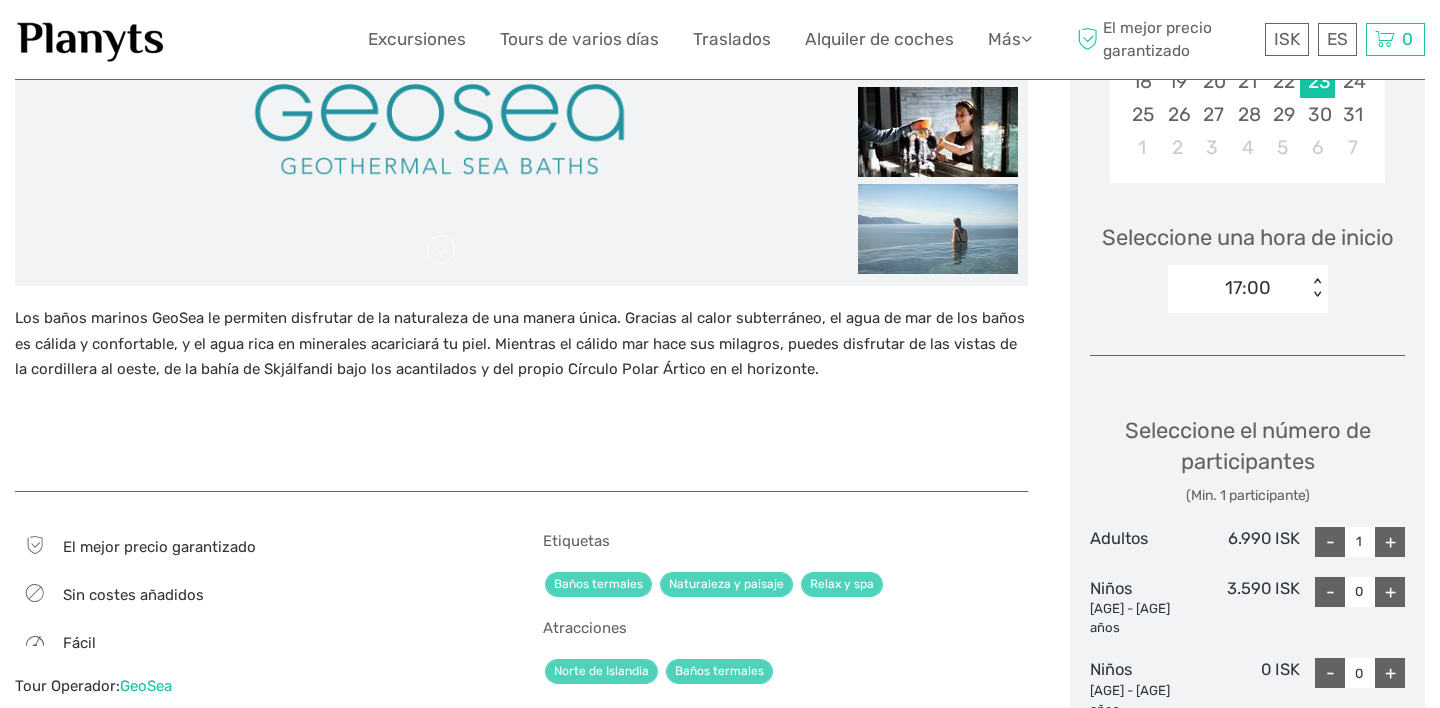 scroll, scrollTop: 548, scrollLeft: 0, axis: vertical 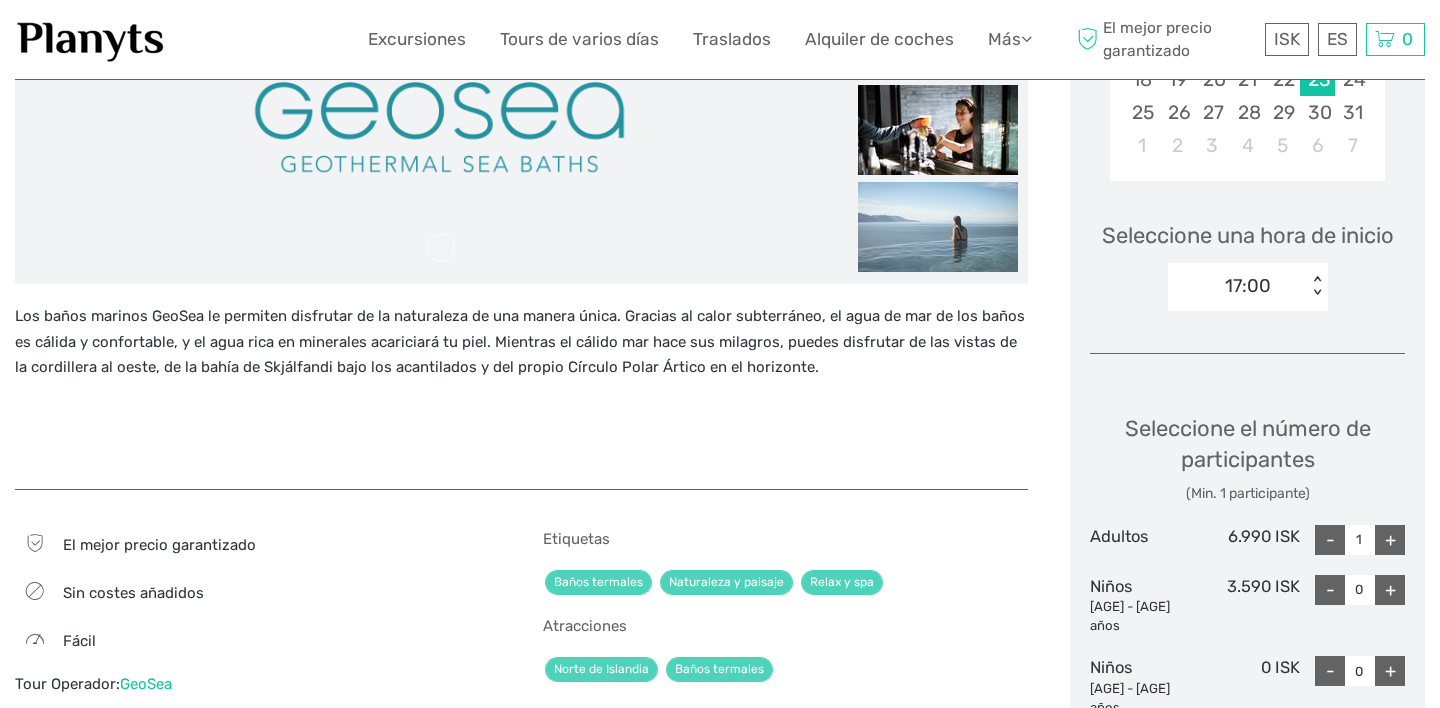 click on "+" at bounding box center (1390, 540) 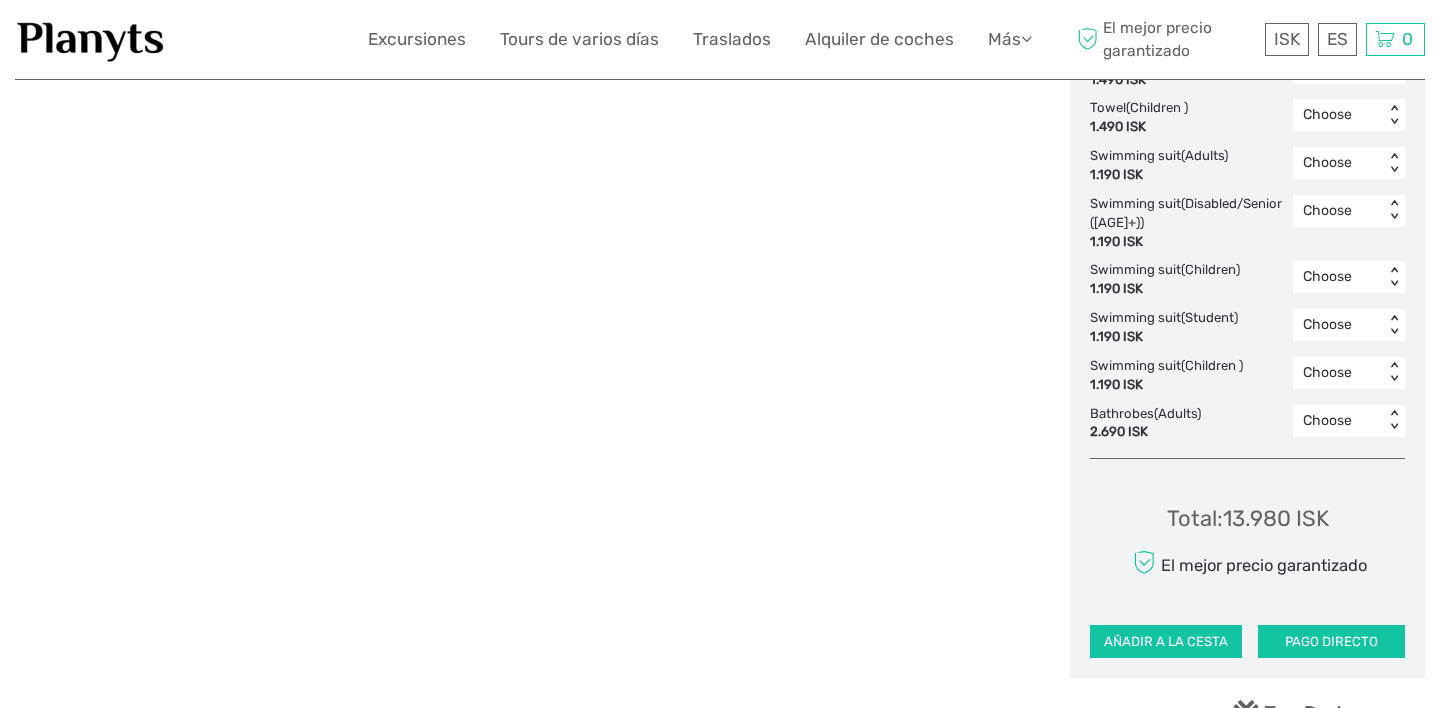 scroll, scrollTop: 1589, scrollLeft: 0, axis: vertical 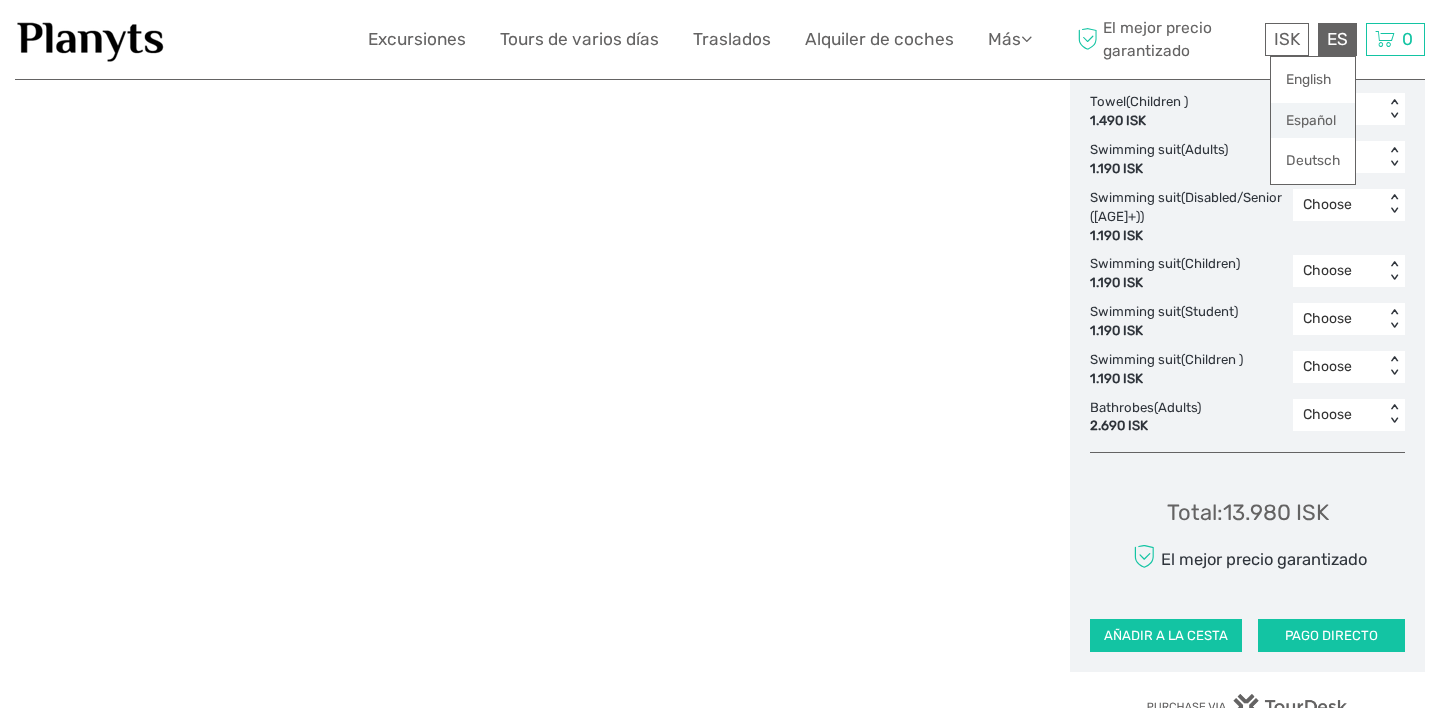 click on "Español" at bounding box center (1313, 121) 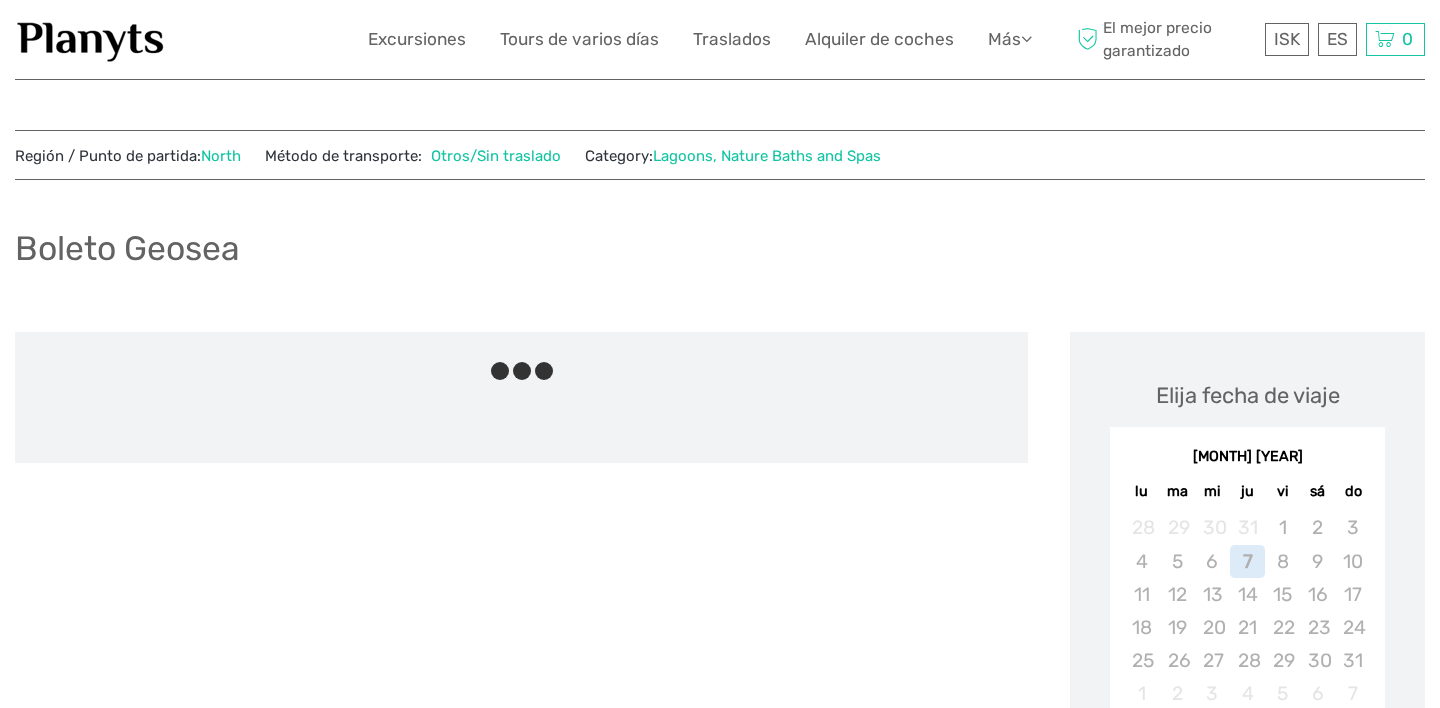 scroll, scrollTop: 0, scrollLeft: 0, axis: both 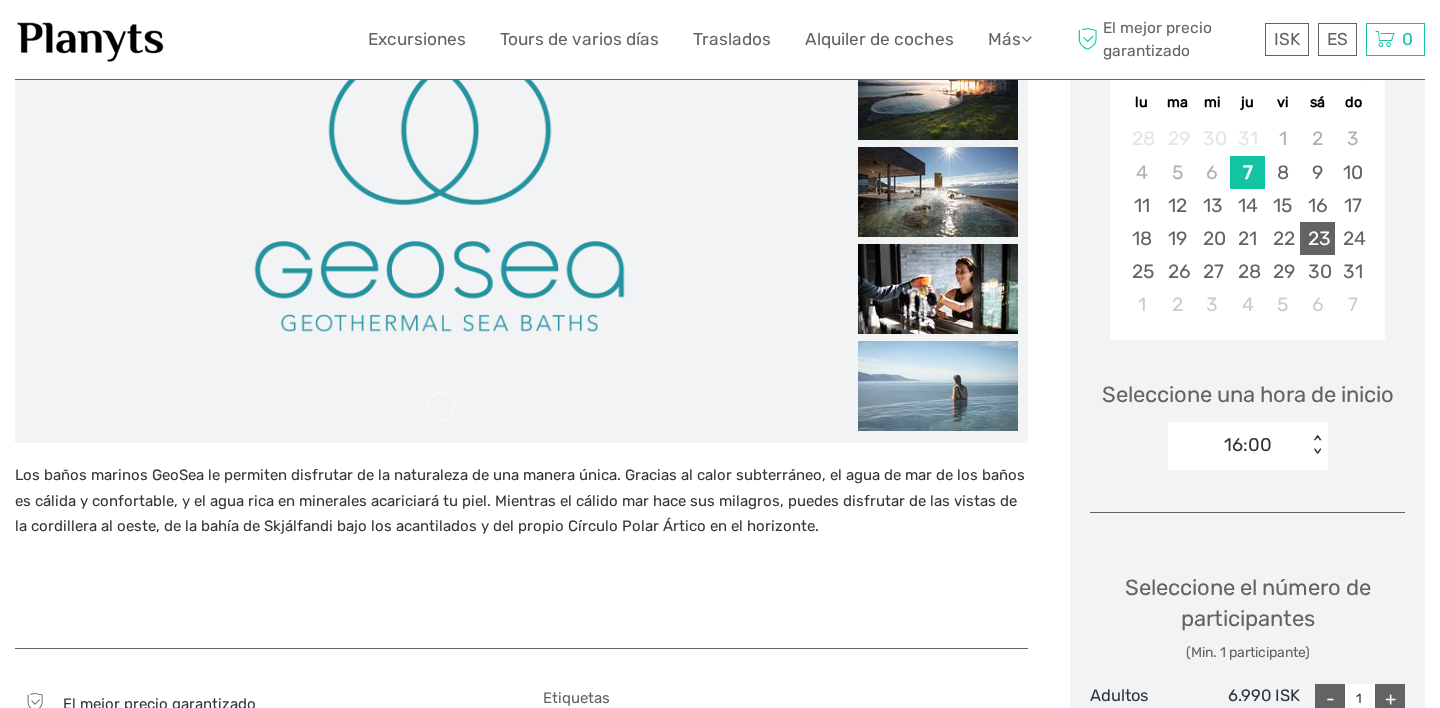 click on "23" at bounding box center [1317, 238] 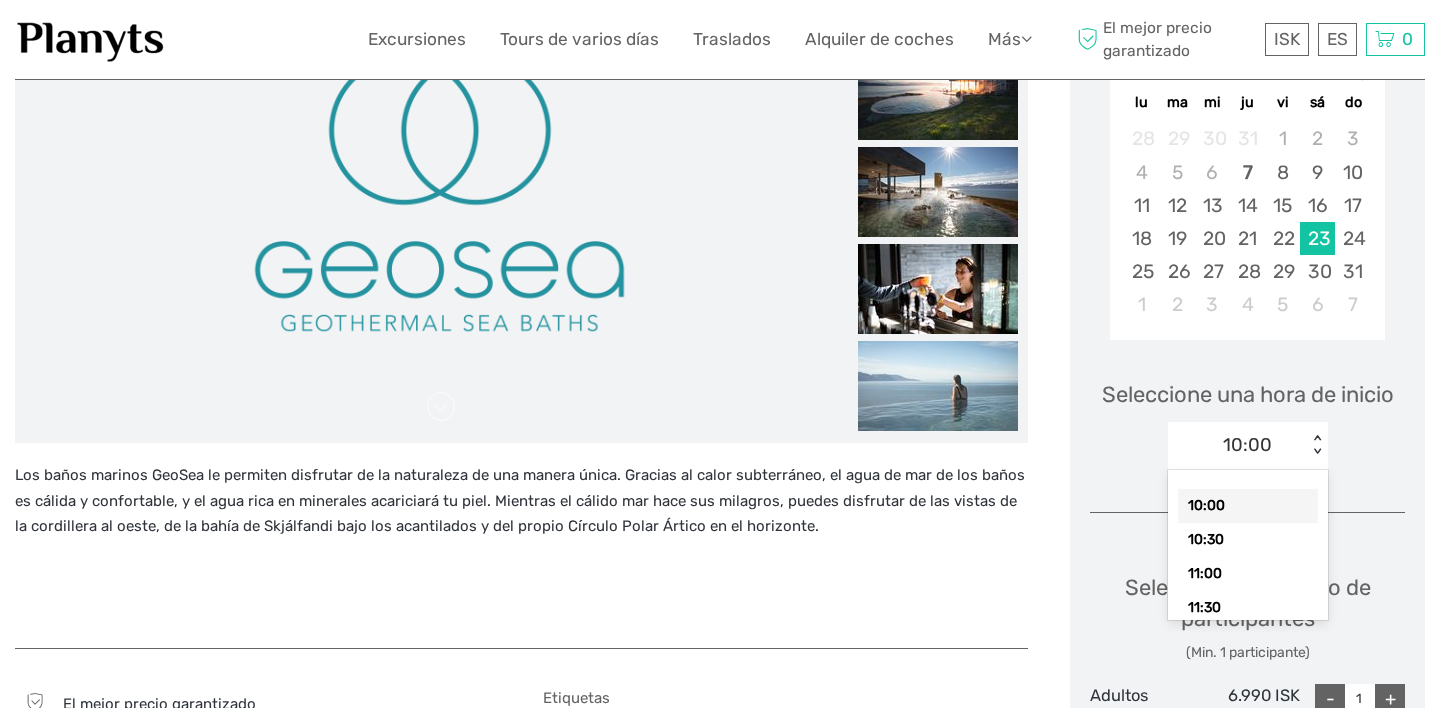click on "< >" at bounding box center (1316, 445) 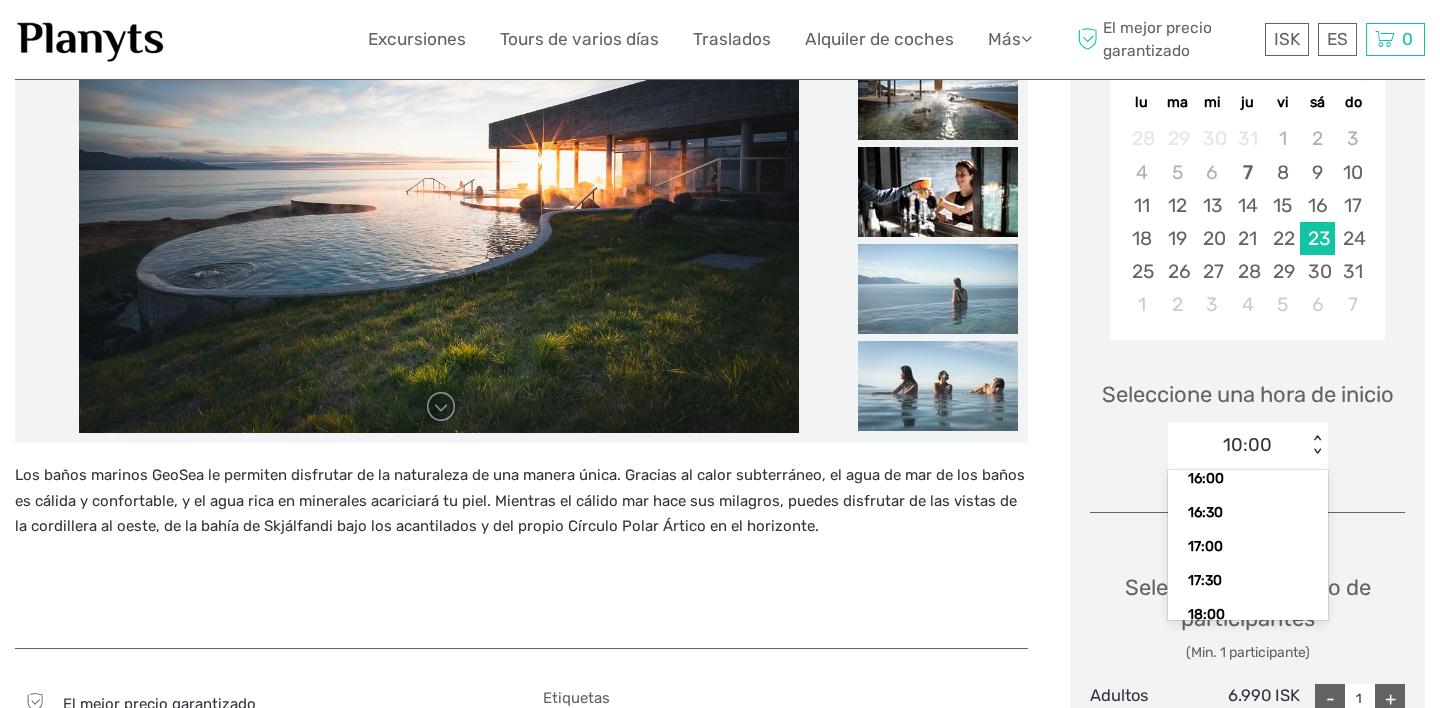 scroll, scrollTop: 438, scrollLeft: 0, axis: vertical 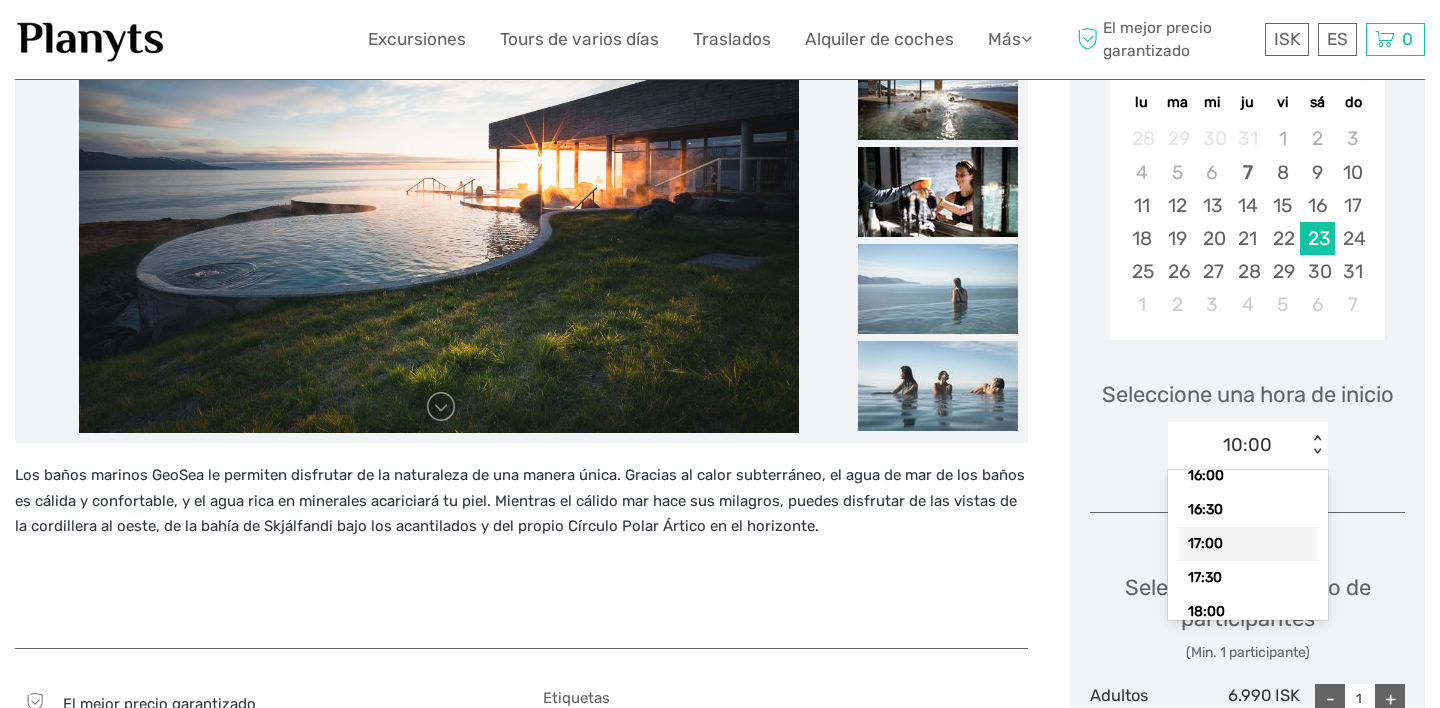 click on "17:00" at bounding box center (1248, 544) 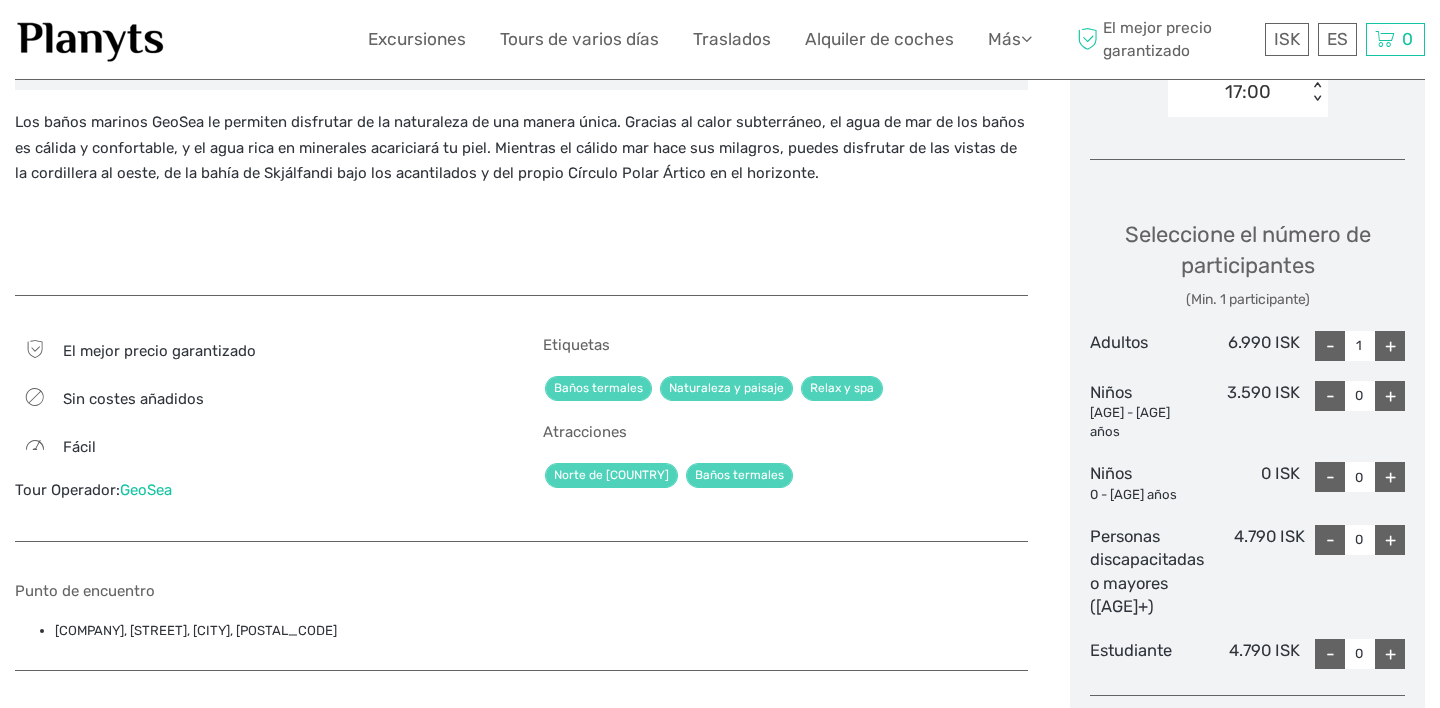 scroll, scrollTop: 743, scrollLeft: 0, axis: vertical 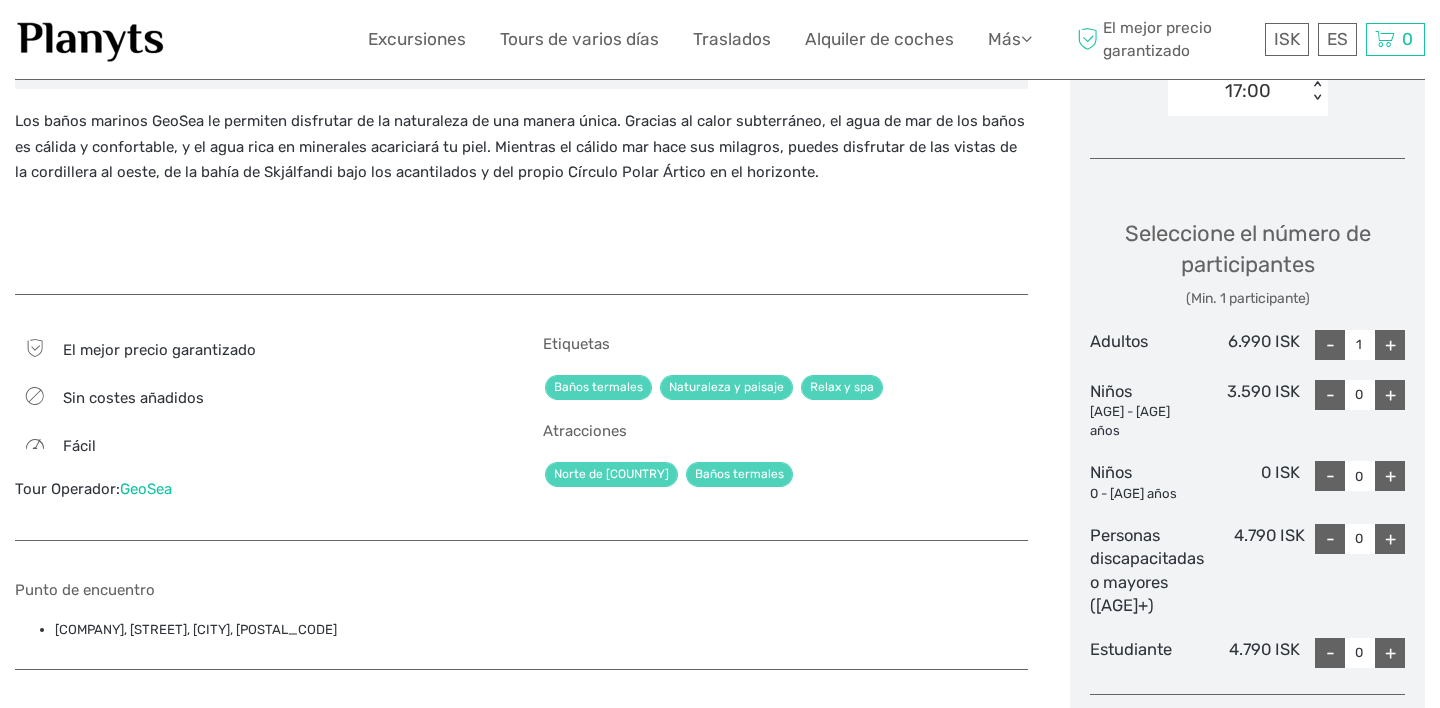 click on "+" at bounding box center (1390, 345) 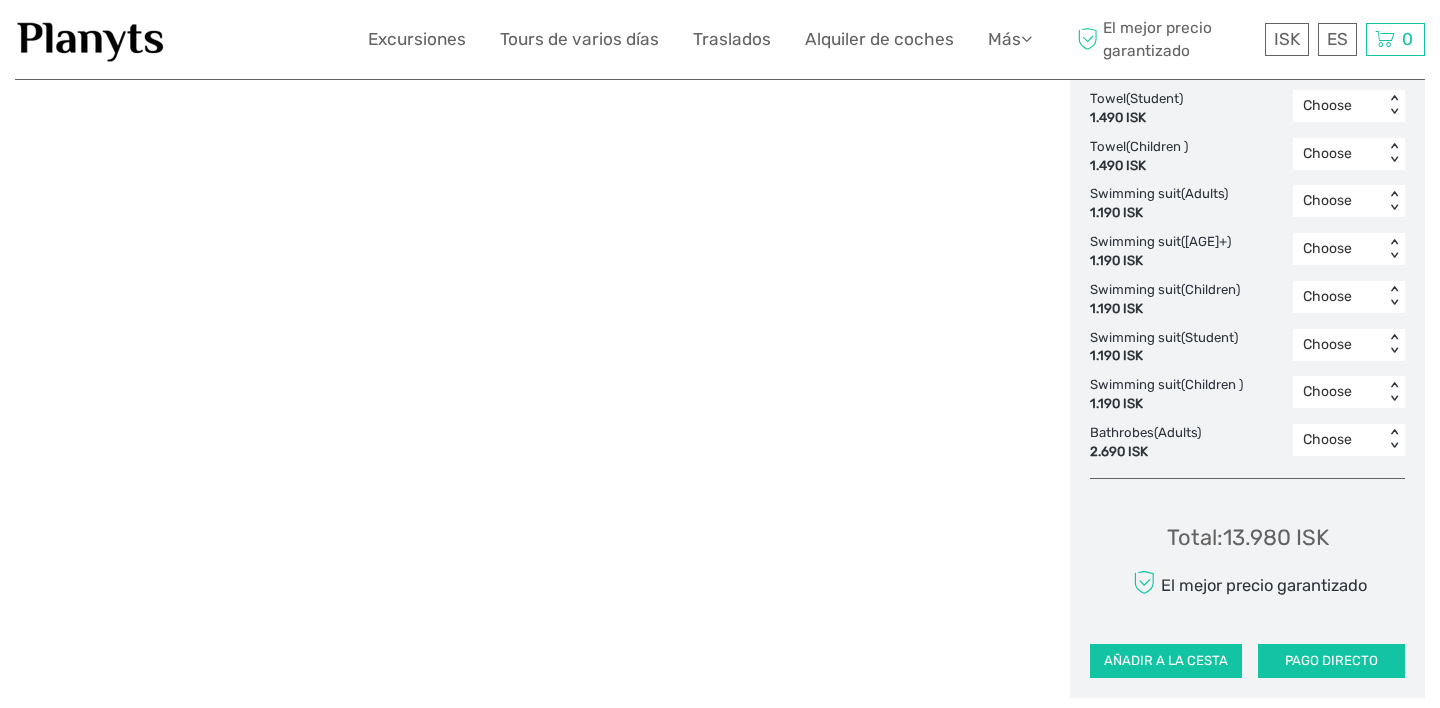 scroll, scrollTop: 1519, scrollLeft: 0, axis: vertical 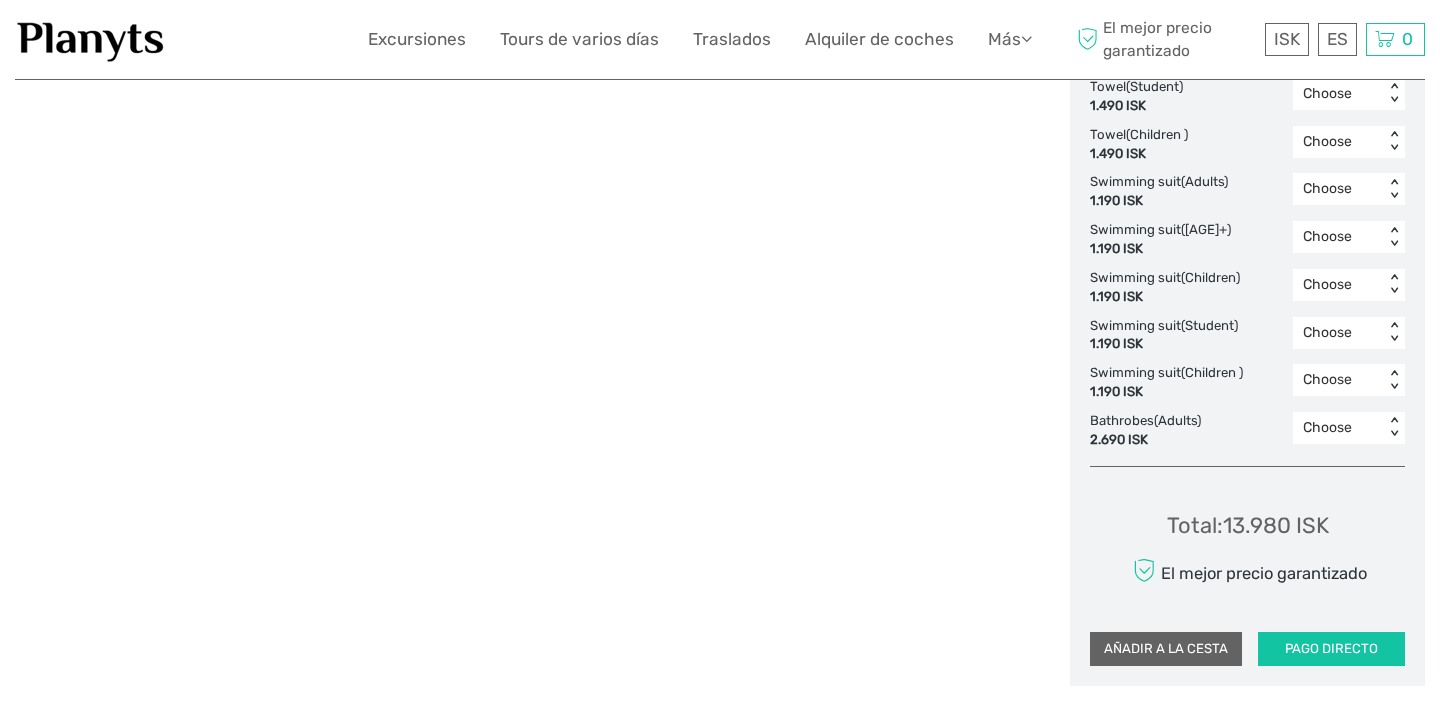 click on "AÑADIR A LA CESTA" at bounding box center (1166, 649) 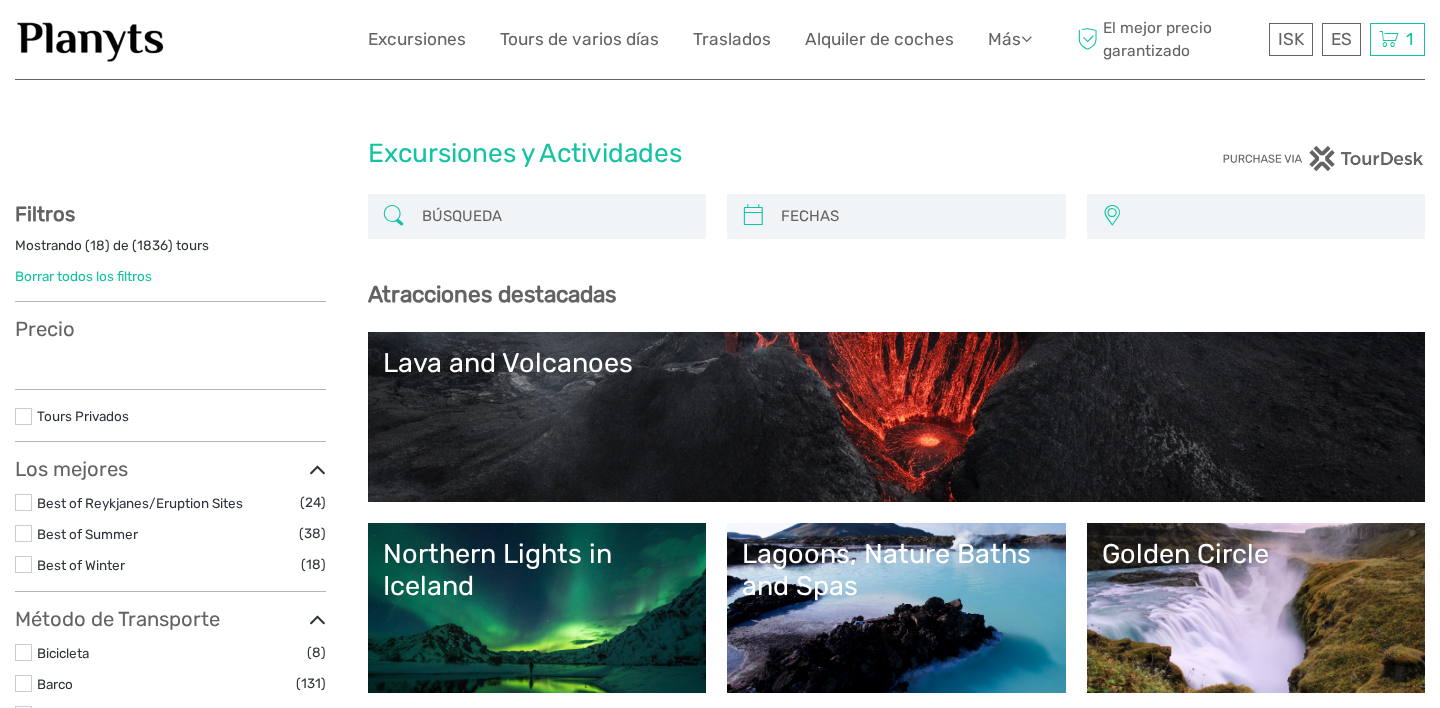 select 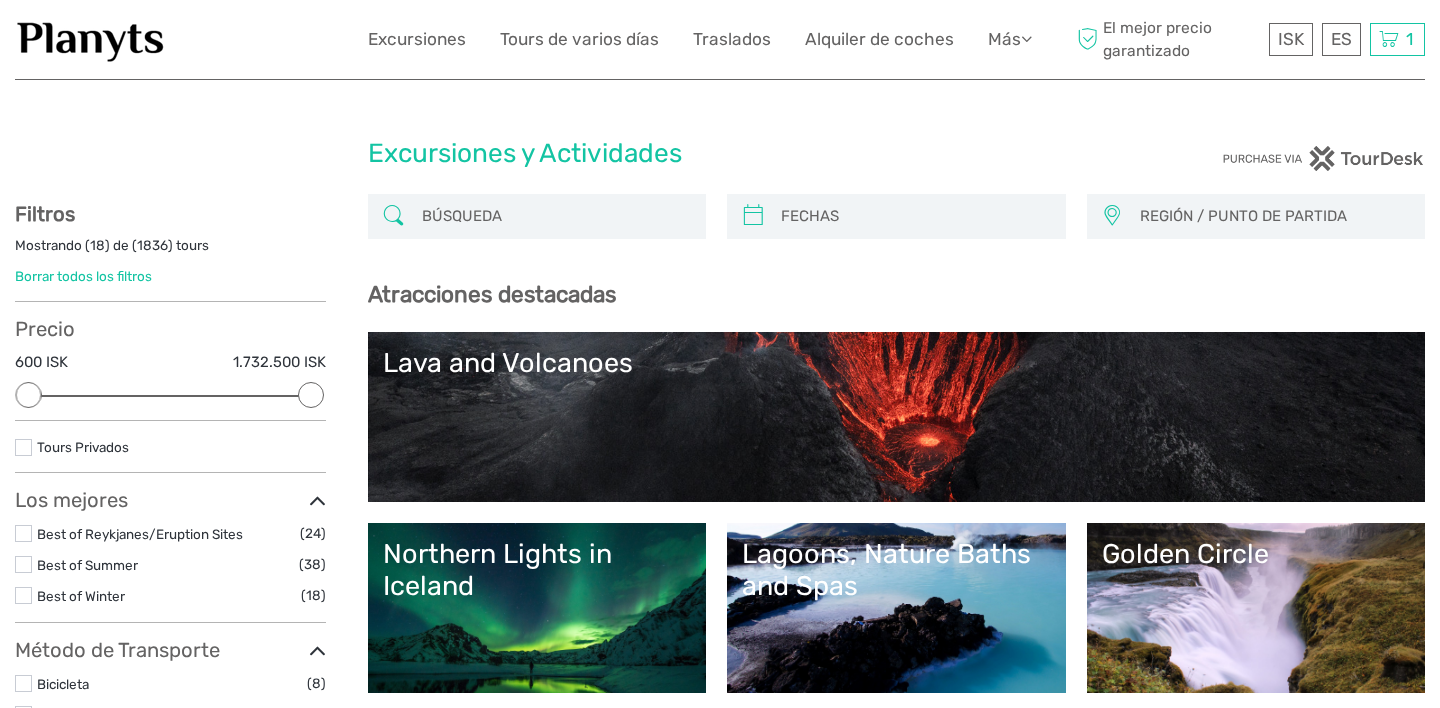 scroll, scrollTop: 0, scrollLeft: 0, axis: both 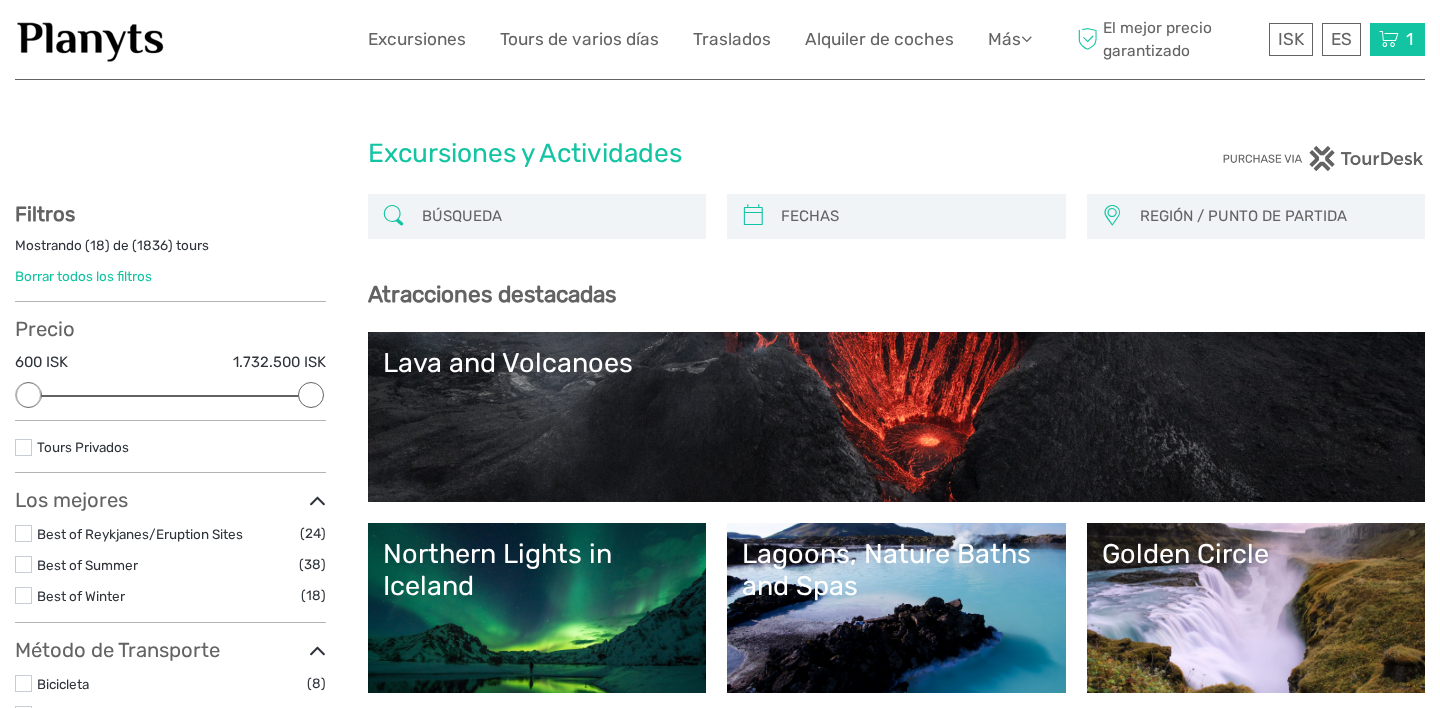 click on "1
Items
Boleto Geosea
2x Adults
sábado, 23 agosto 2025 - 05:00 p. m.
13.980 ISK
Total
13.980 ISK
Proceder al pago
La cesta de la compra está vacía." at bounding box center (1397, 39) 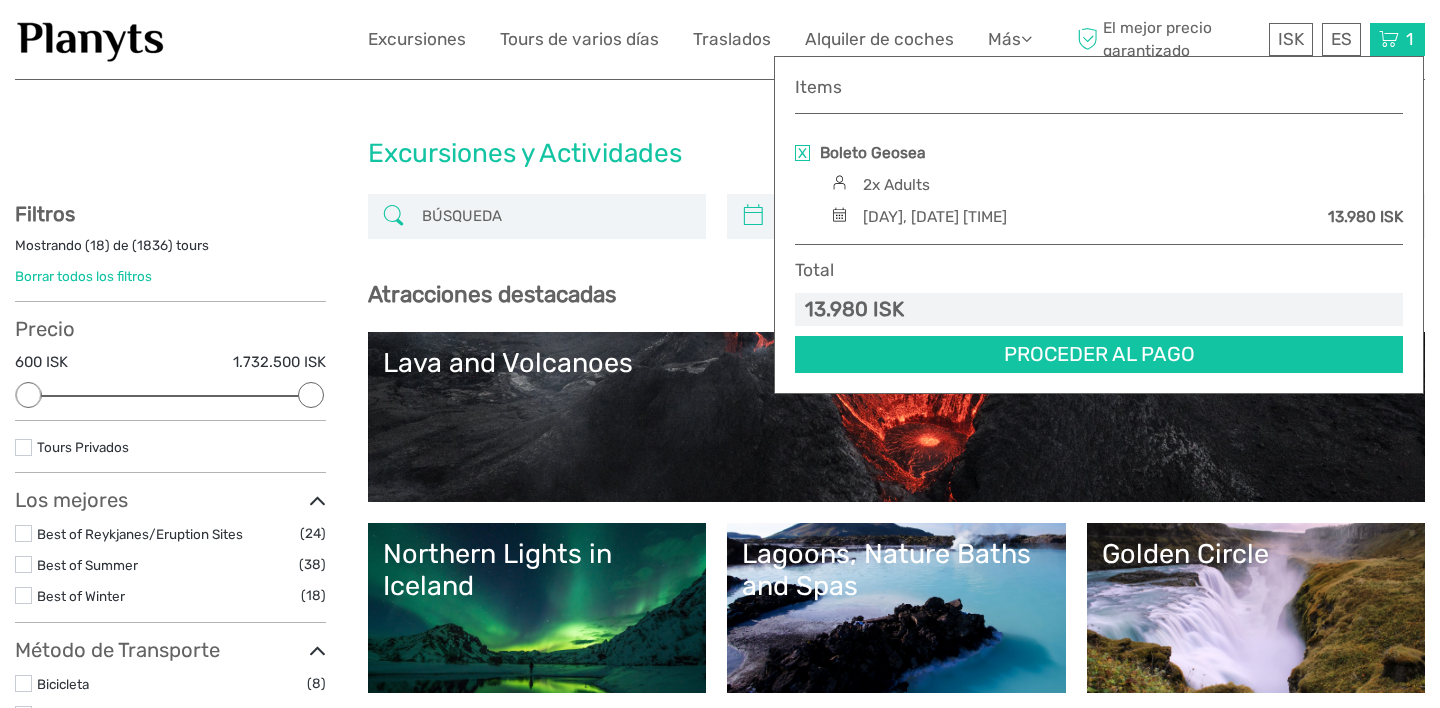 click on "Excursiones y Actividades
Excursiones y Actividades
REGIÓN / PUNTO DE PARTIDA
Capital Region
East
North
Northeast
Reykjanes / Keflavík
South
Southeast
West
Westfjords
Capital Region
East
North
Northeast
Reykjanes / Keflavík
South
Southeast
West
Westfjords
Mostrar filtros
Ocultar filtros
Filtros
Mostrando ( 18 ) de ( 1836 ) tours
Borrar todos los filtros
Precio
600 ISK   1.732.500 ISK
Deshacer" at bounding box center [720, 1555] 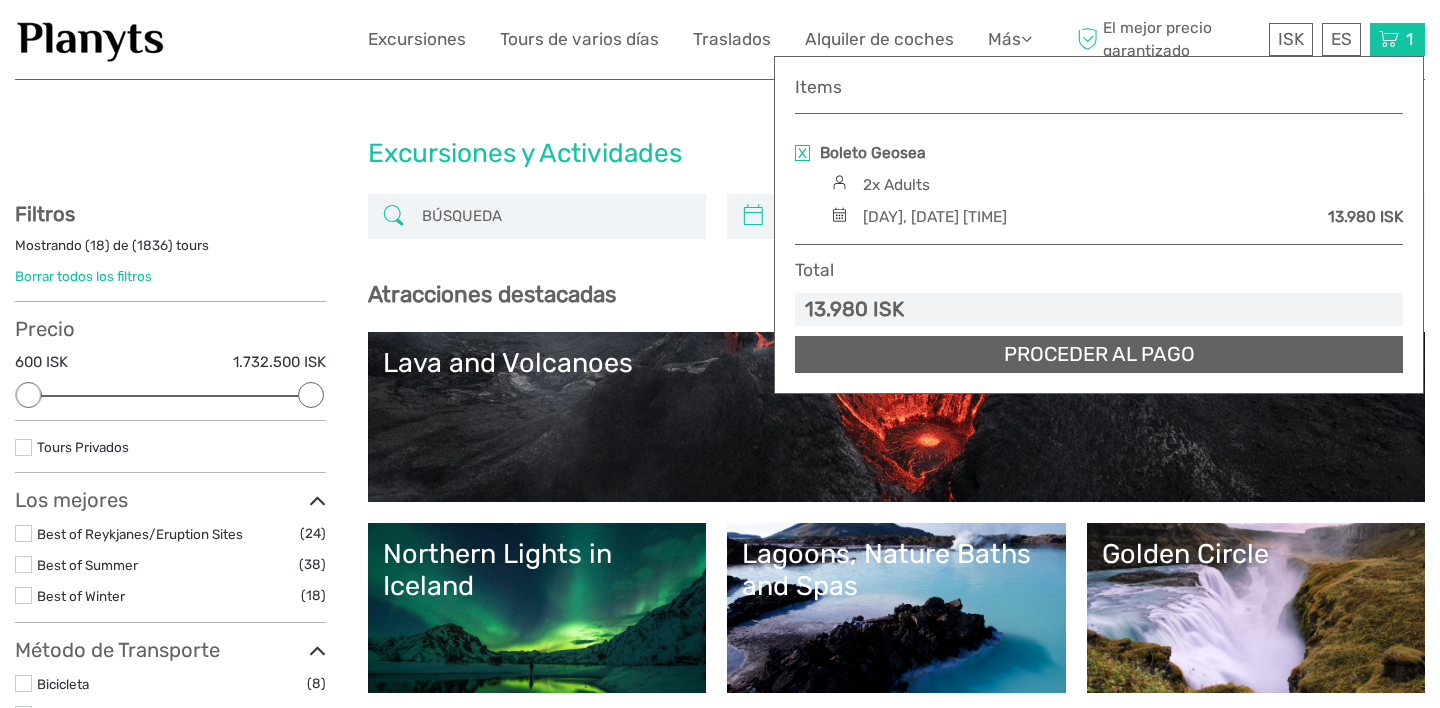 click on "Proceder al pago" at bounding box center [1099, 354] 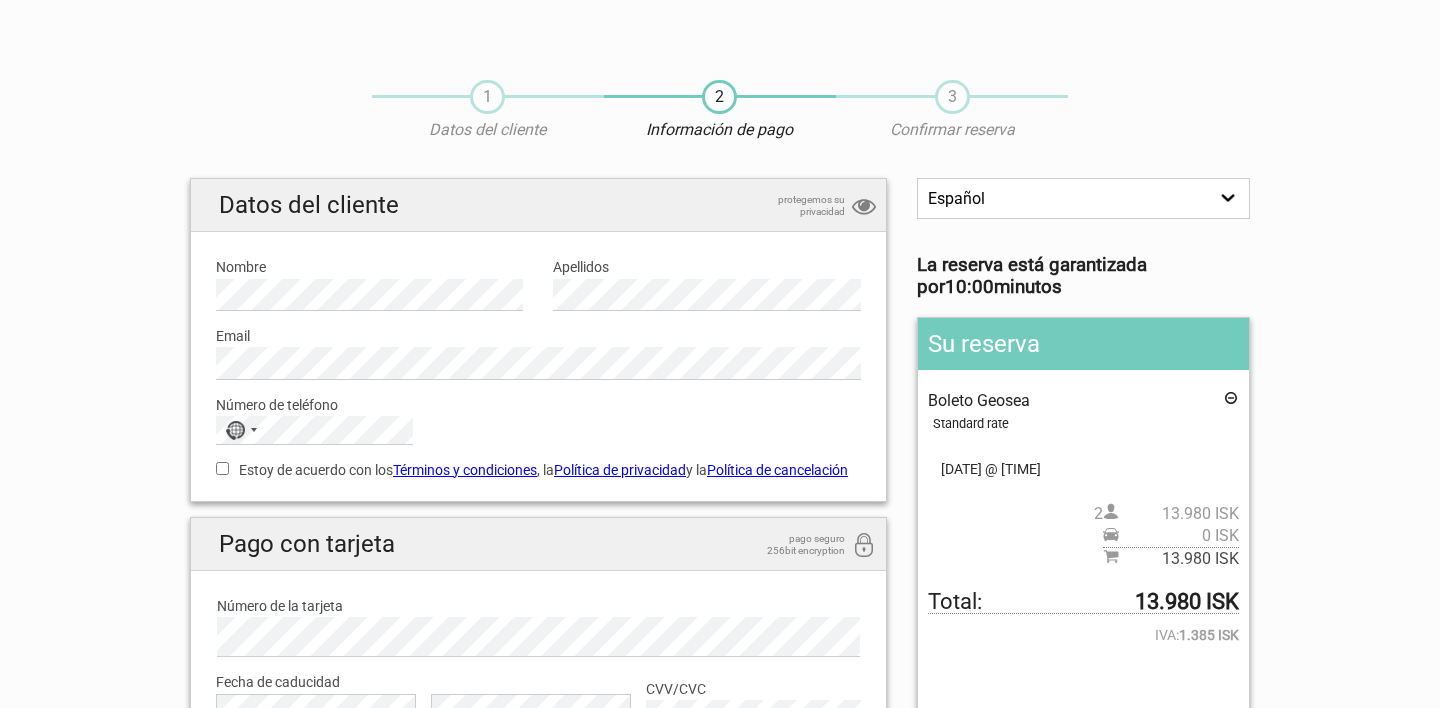 scroll, scrollTop: 0, scrollLeft: 0, axis: both 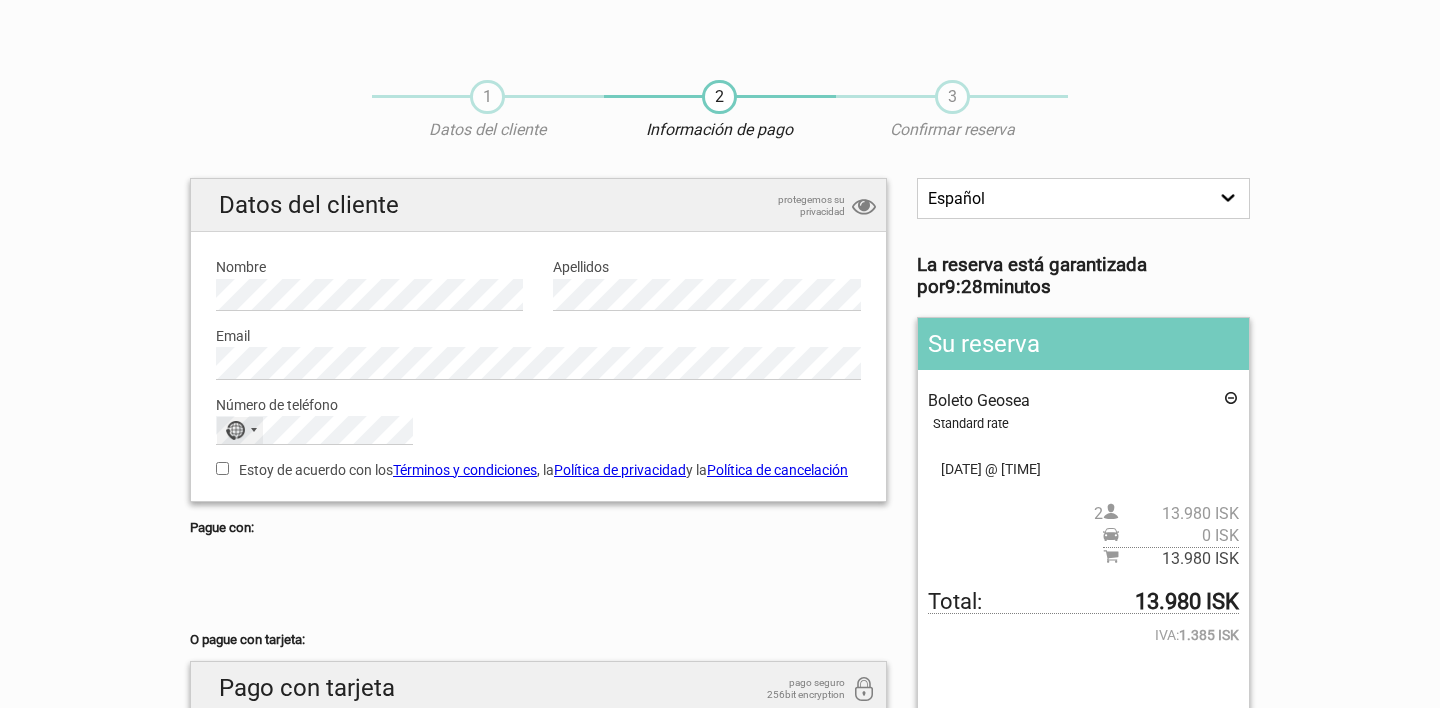 click on "No country selected" at bounding box center [240, 430] 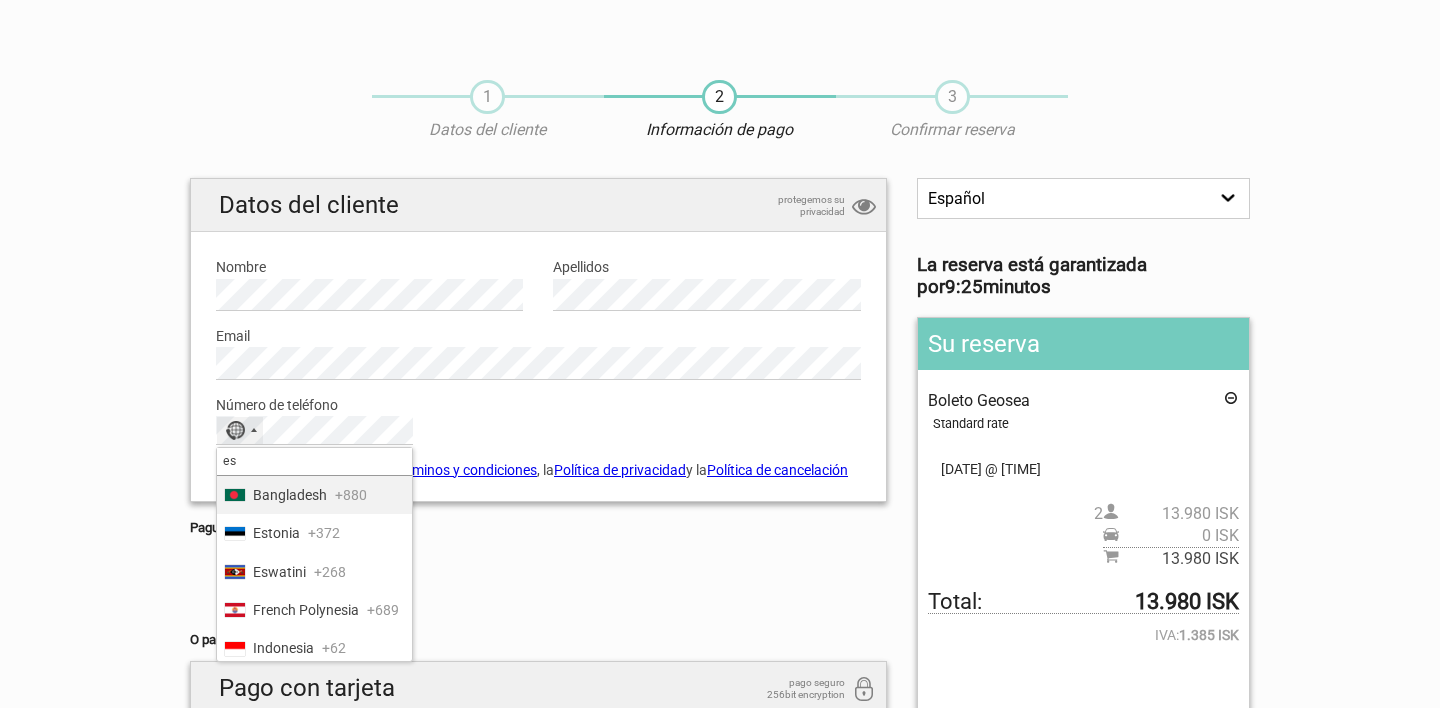 type on "e" 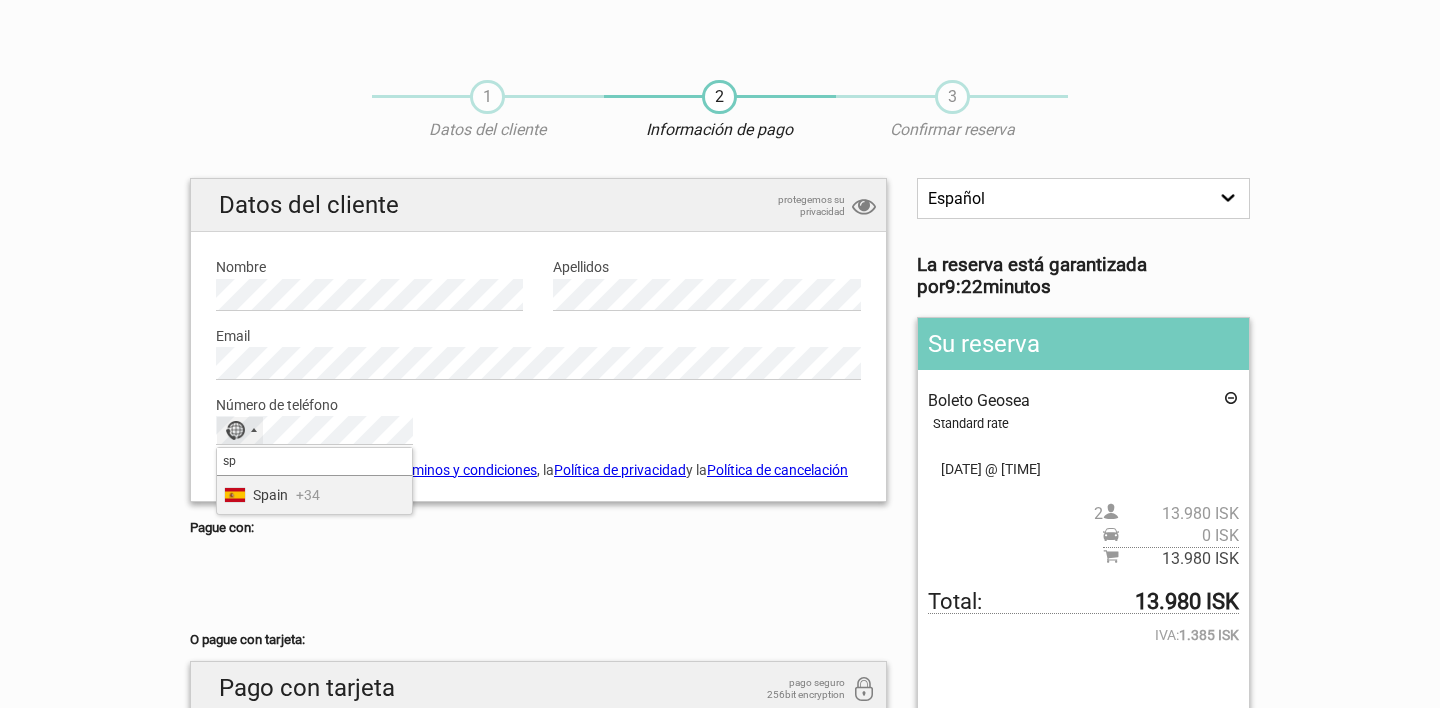type on "sp" 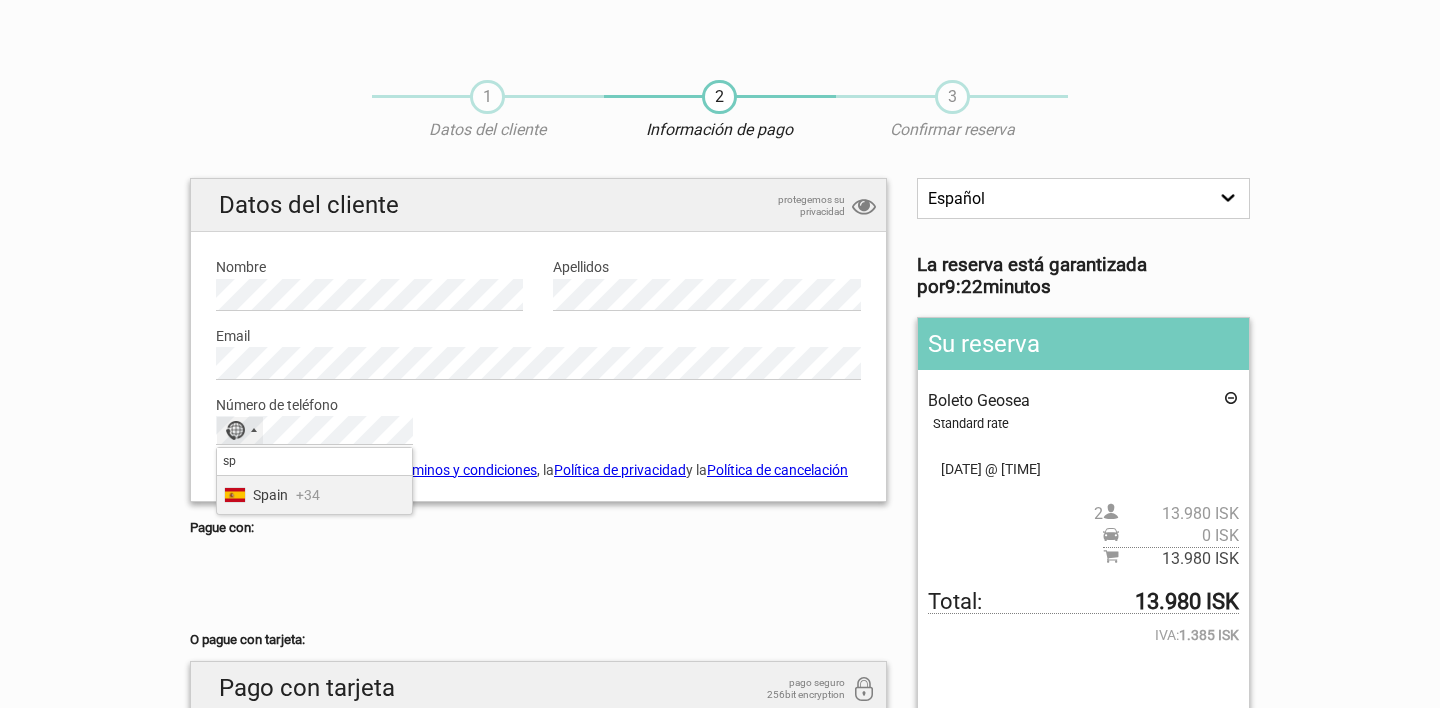 click on "Spain" at bounding box center (270, 495) 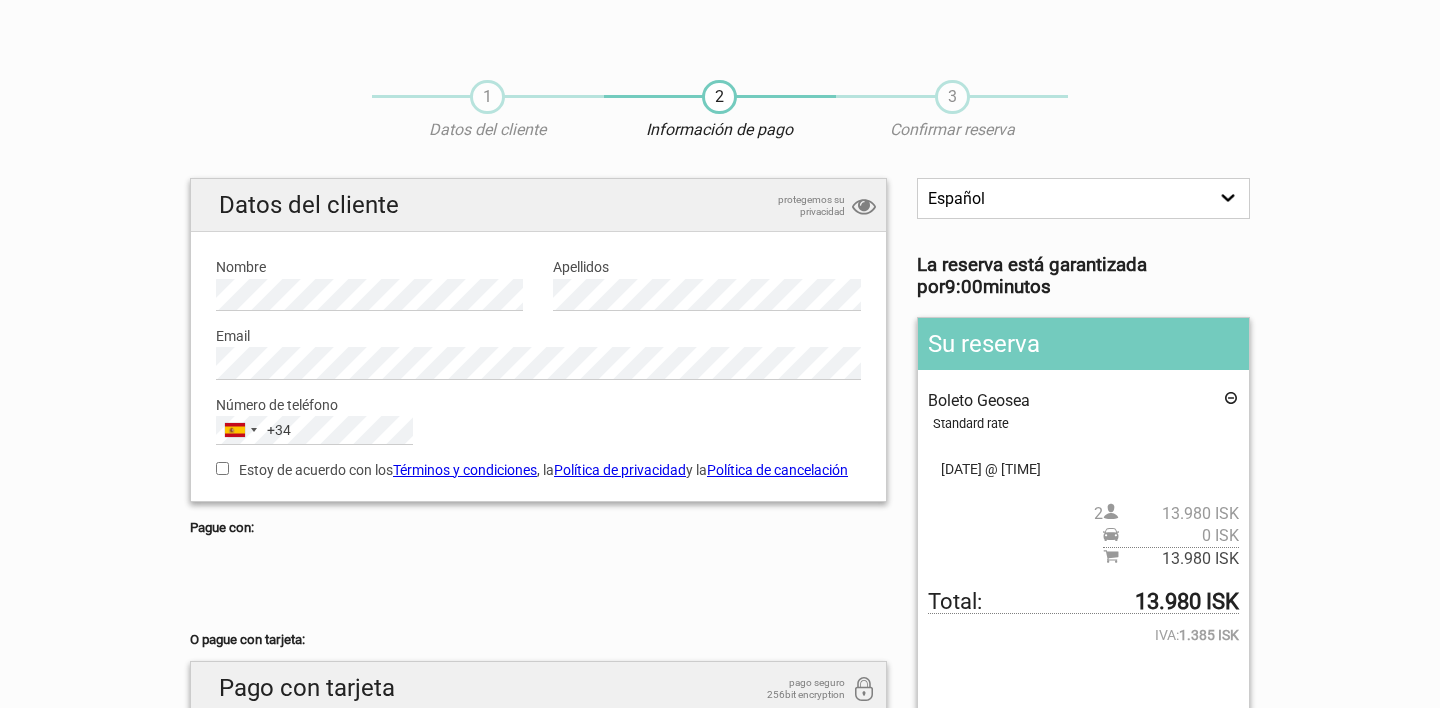 click on "Estoy de acuerdo con los  Términos y condiciones , la  Política de privacidad  y la  Política de cancelación" at bounding box center (222, 468) 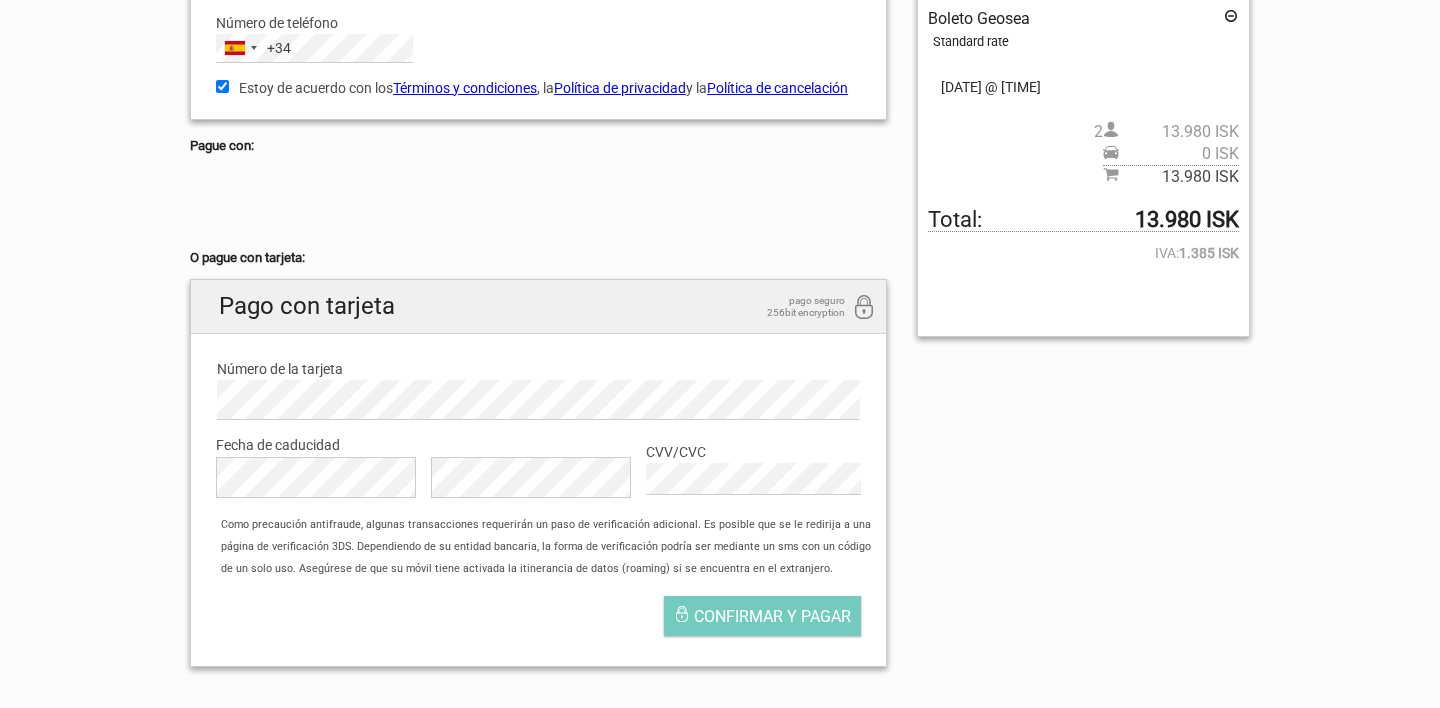 scroll, scrollTop: 392, scrollLeft: 0, axis: vertical 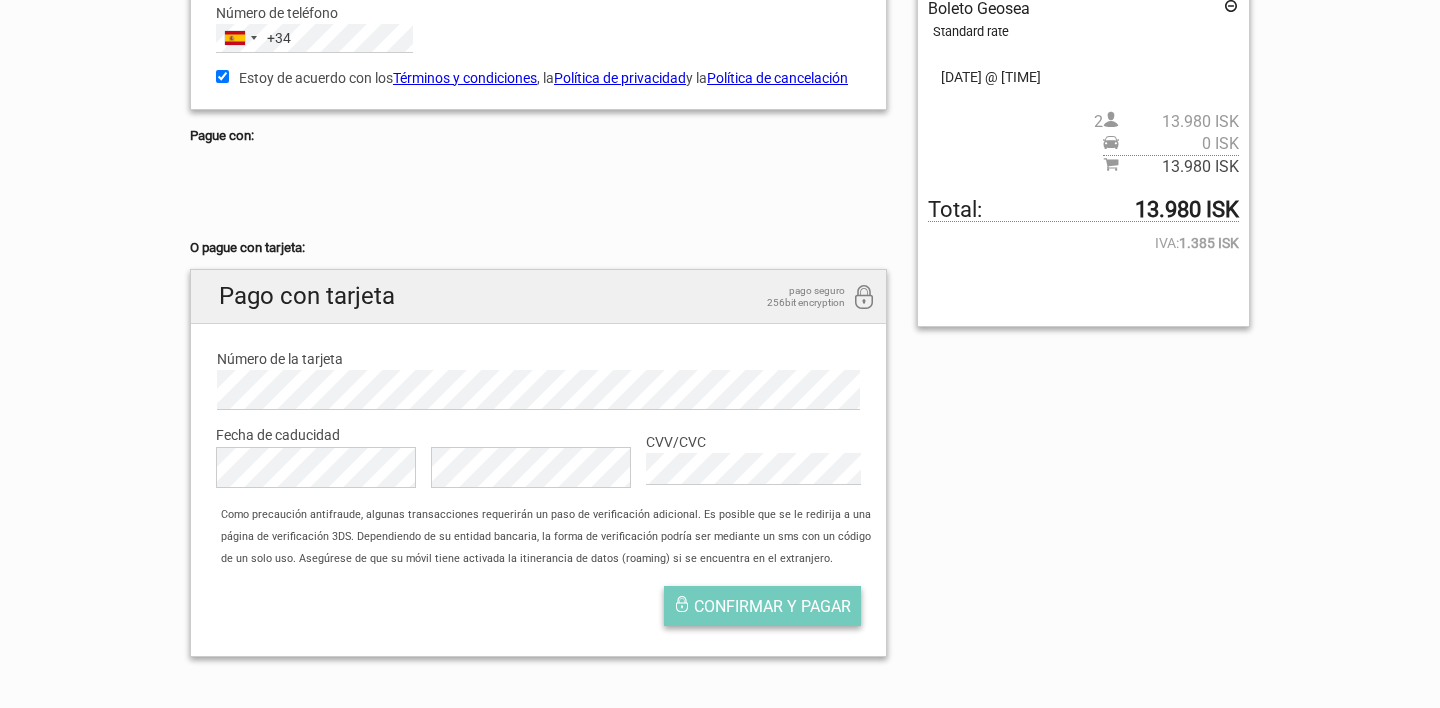 click on "Confirmar y pagar" at bounding box center (772, 606) 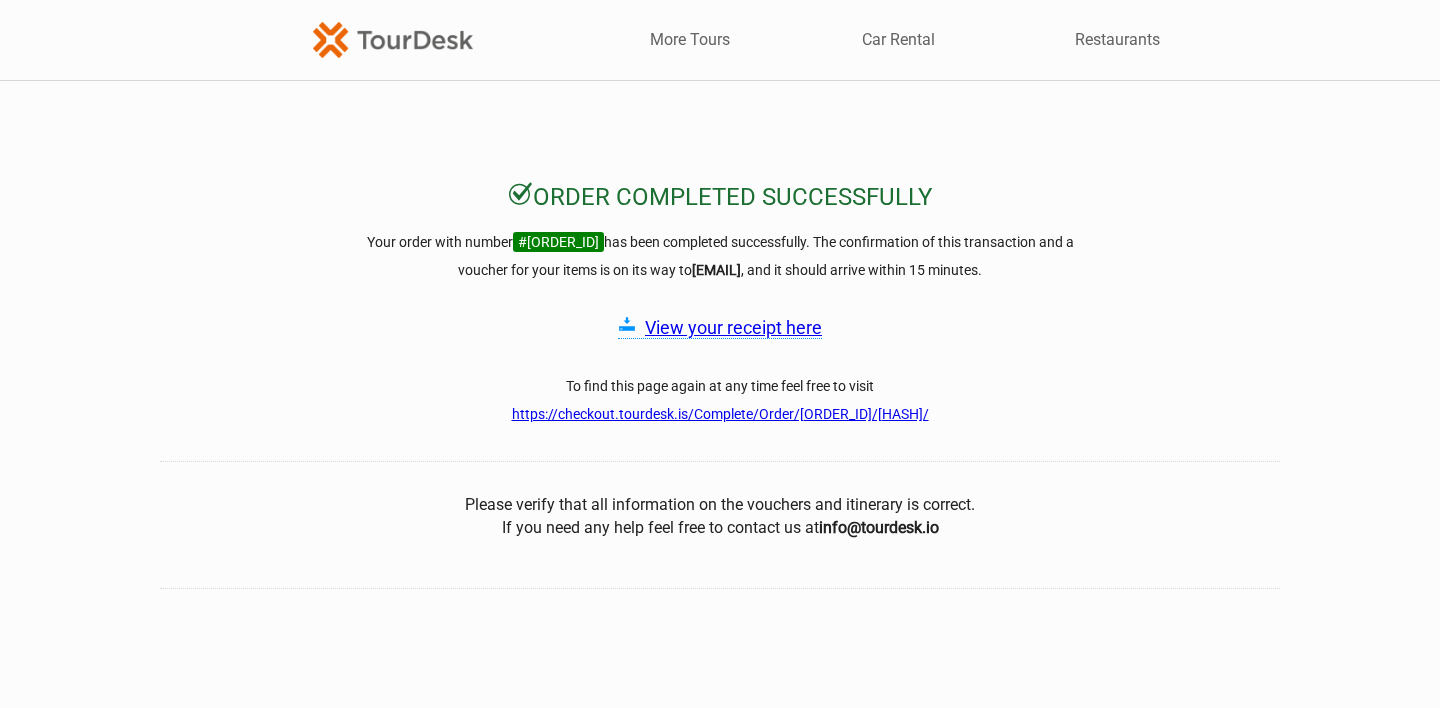 scroll, scrollTop: 0, scrollLeft: 0, axis: both 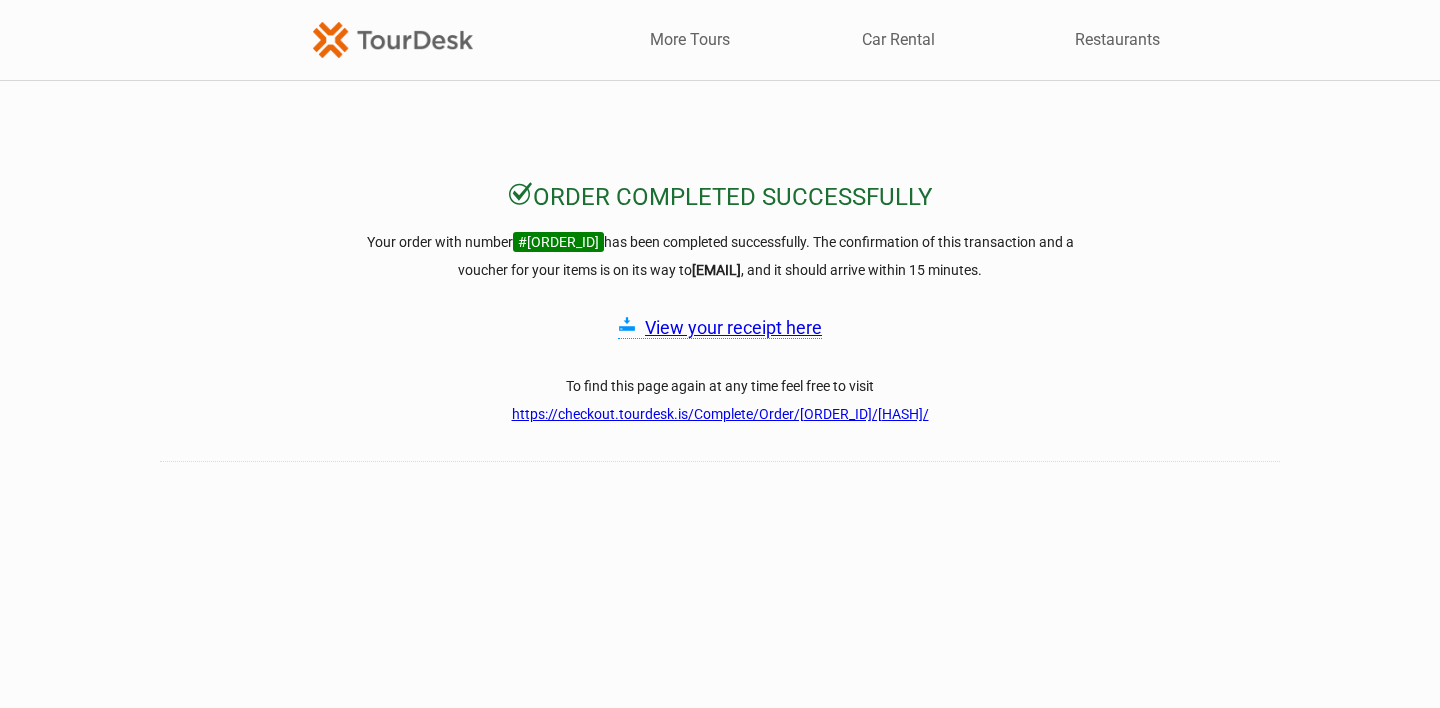 click on "View your receipt here" at bounding box center (733, 327) 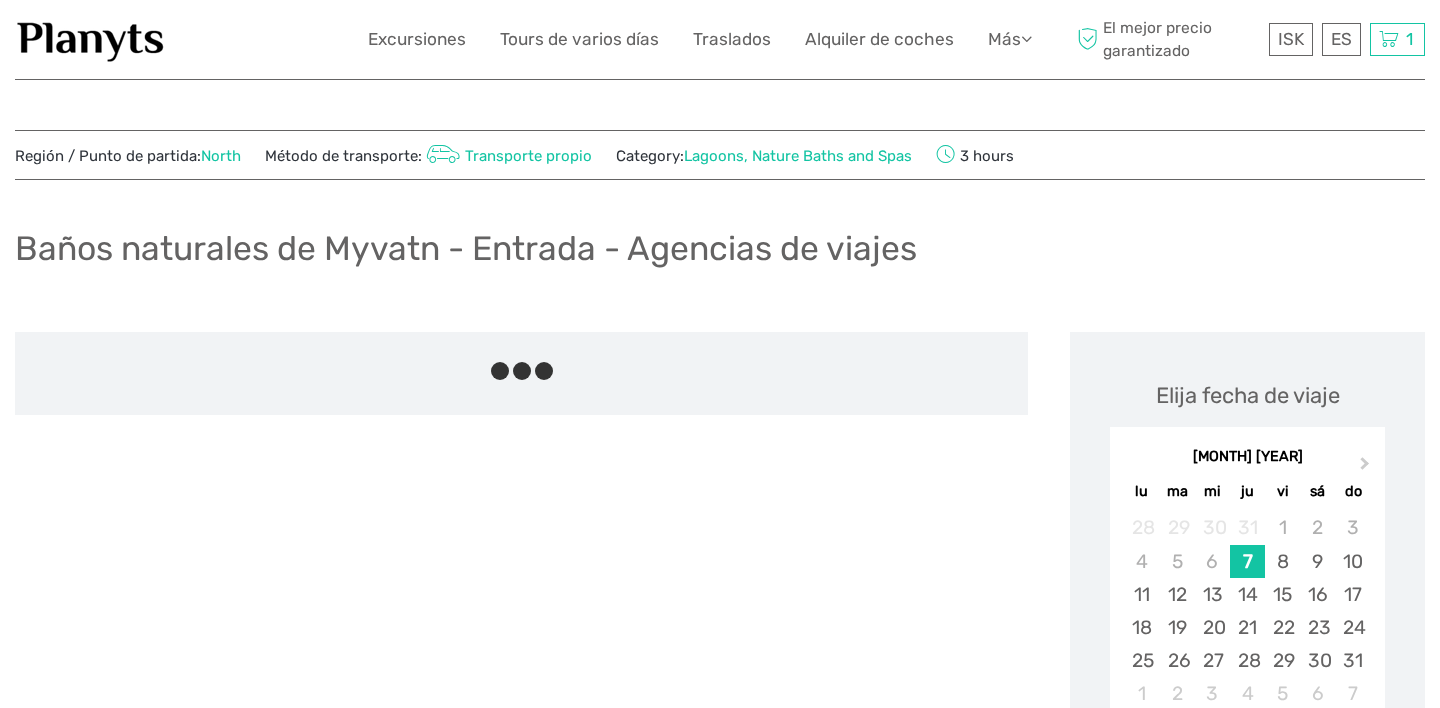 scroll, scrollTop: 0, scrollLeft: 0, axis: both 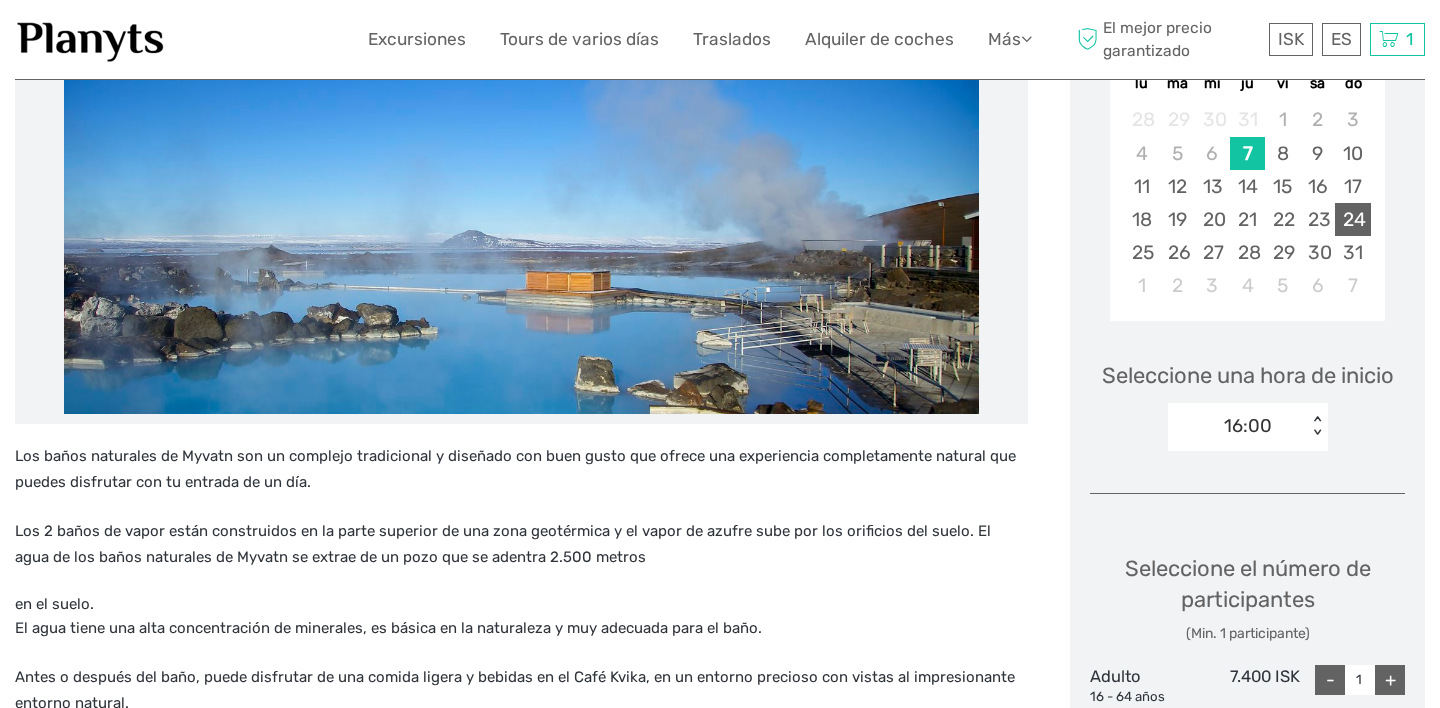 click on "24" at bounding box center [1352, 219] 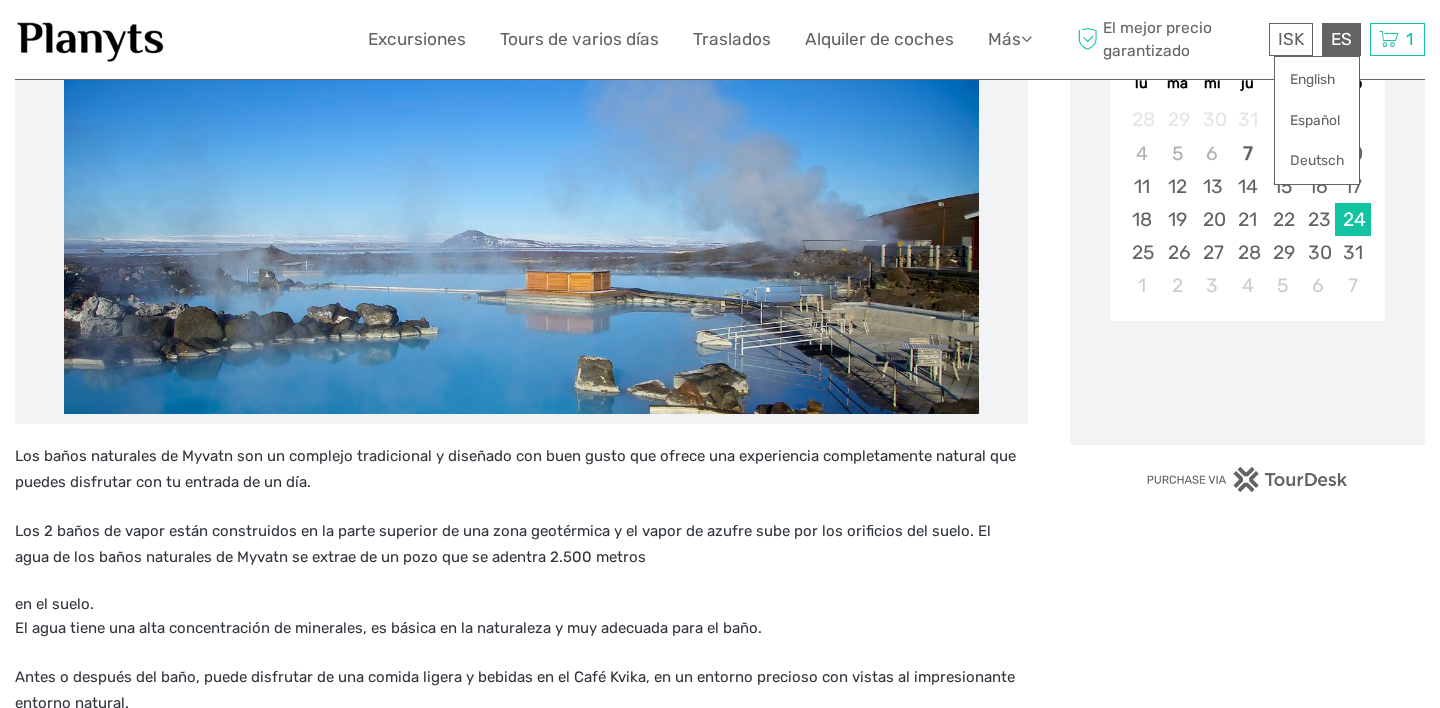 click on "ES
English
Español
Deutsch" at bounding box center [1341, 39] 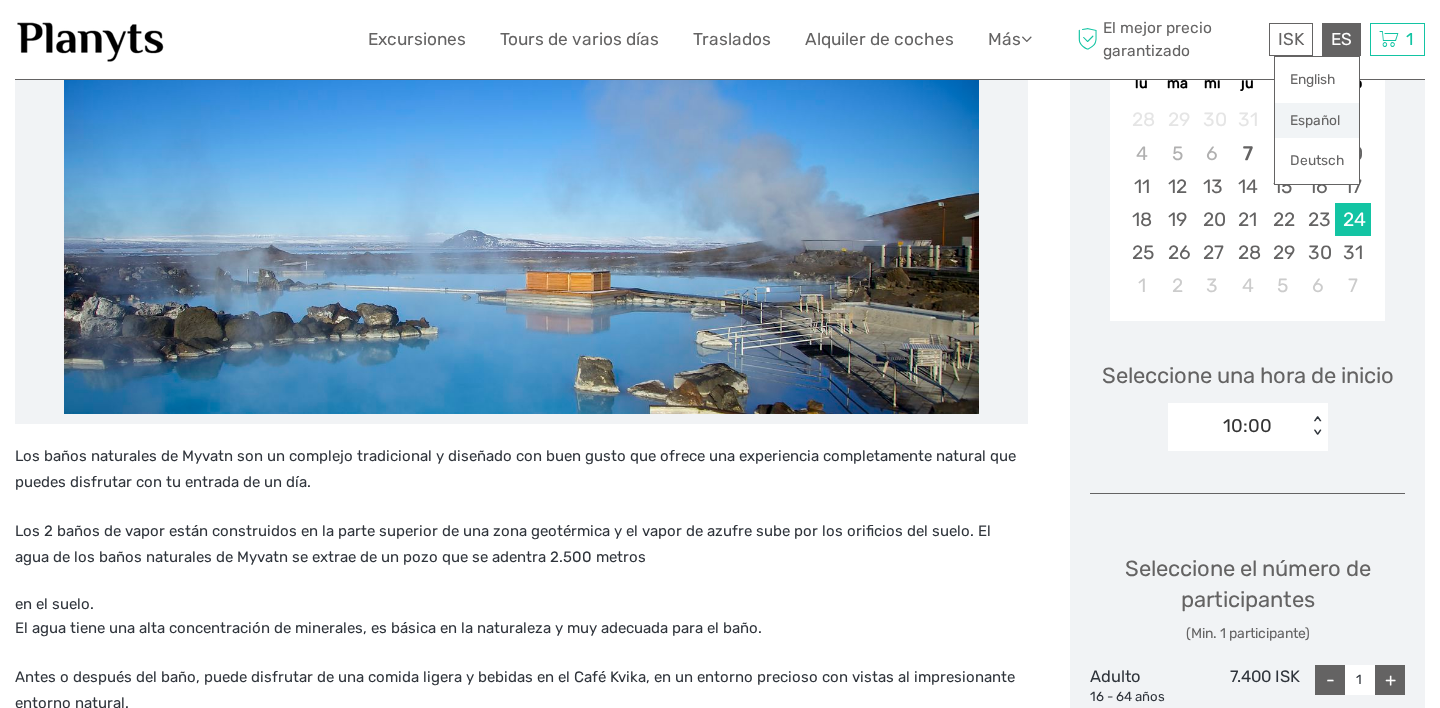 click on "Español" at bounding box center [1317, 121] 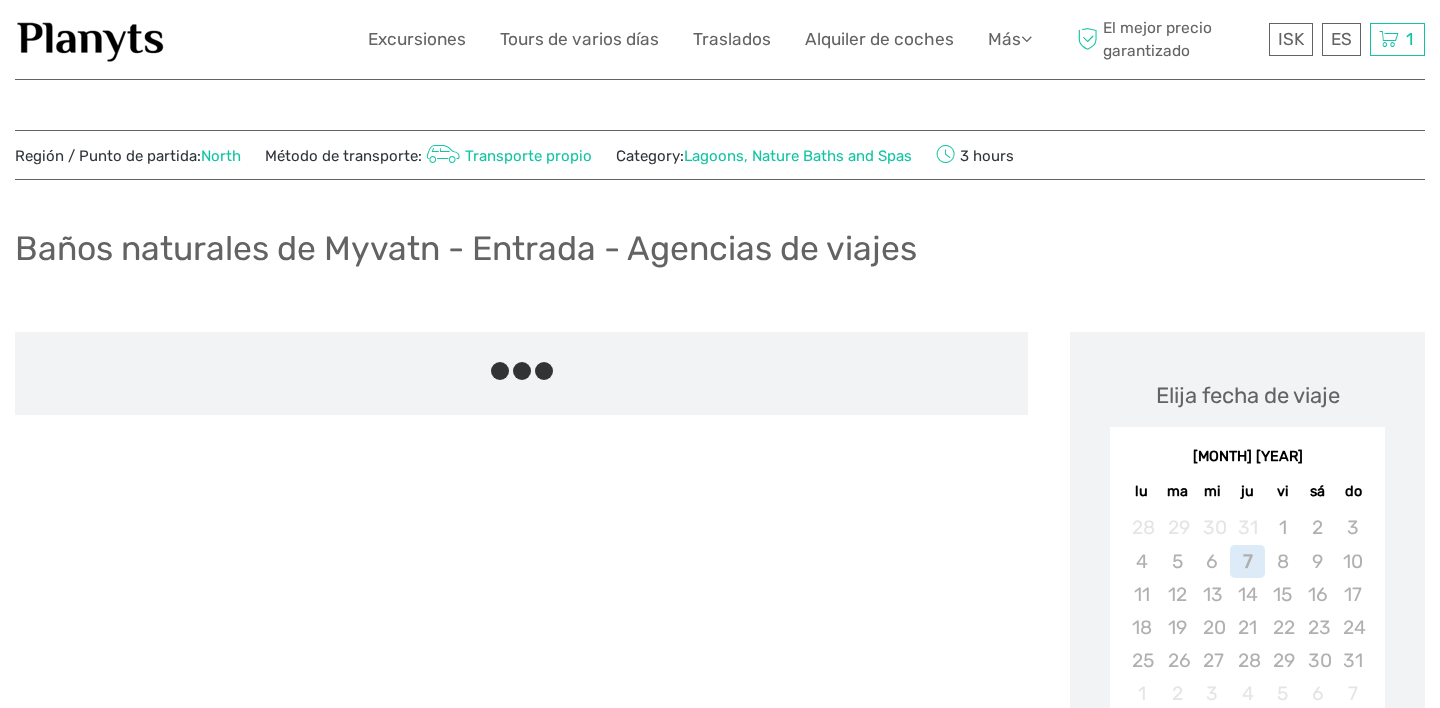 scroll, scrollTop: 0, scrollLeft: 0, axis: both 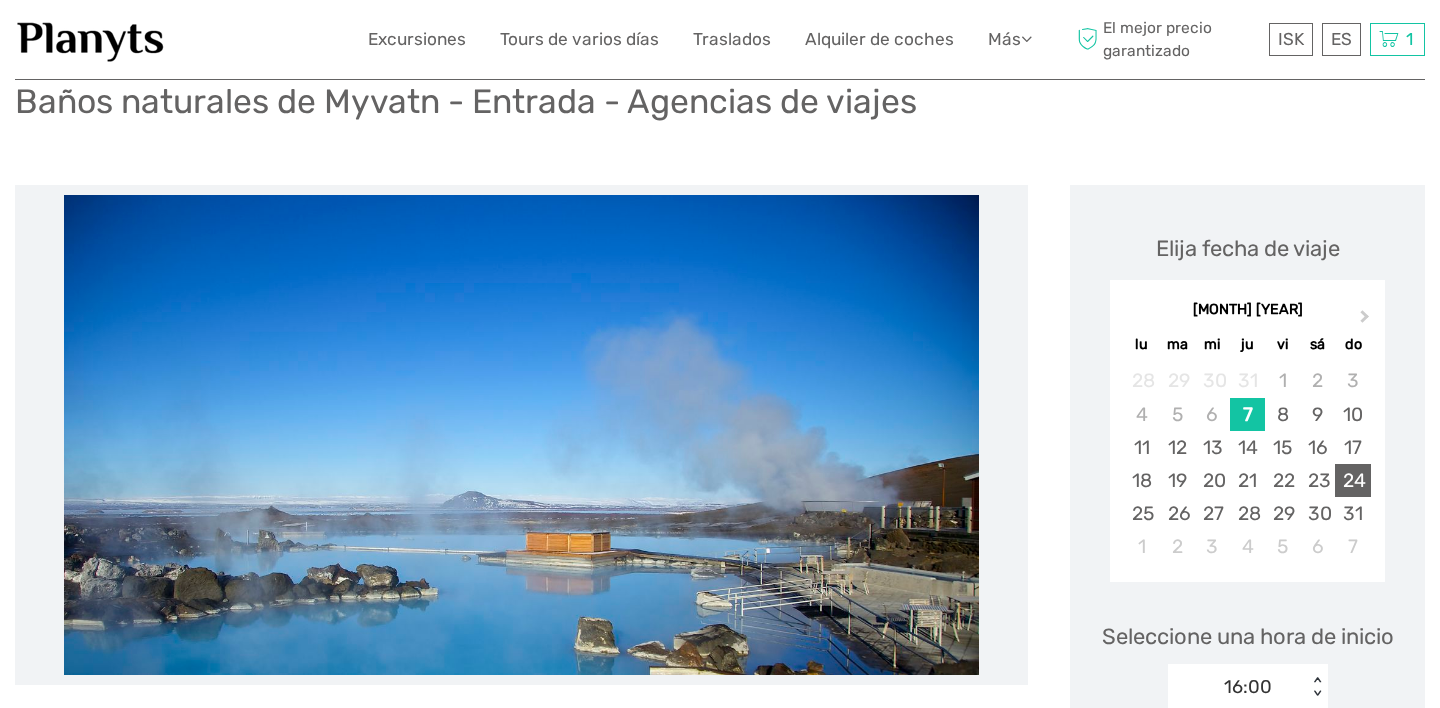 click on "24" at bounding box center [1352, 480] 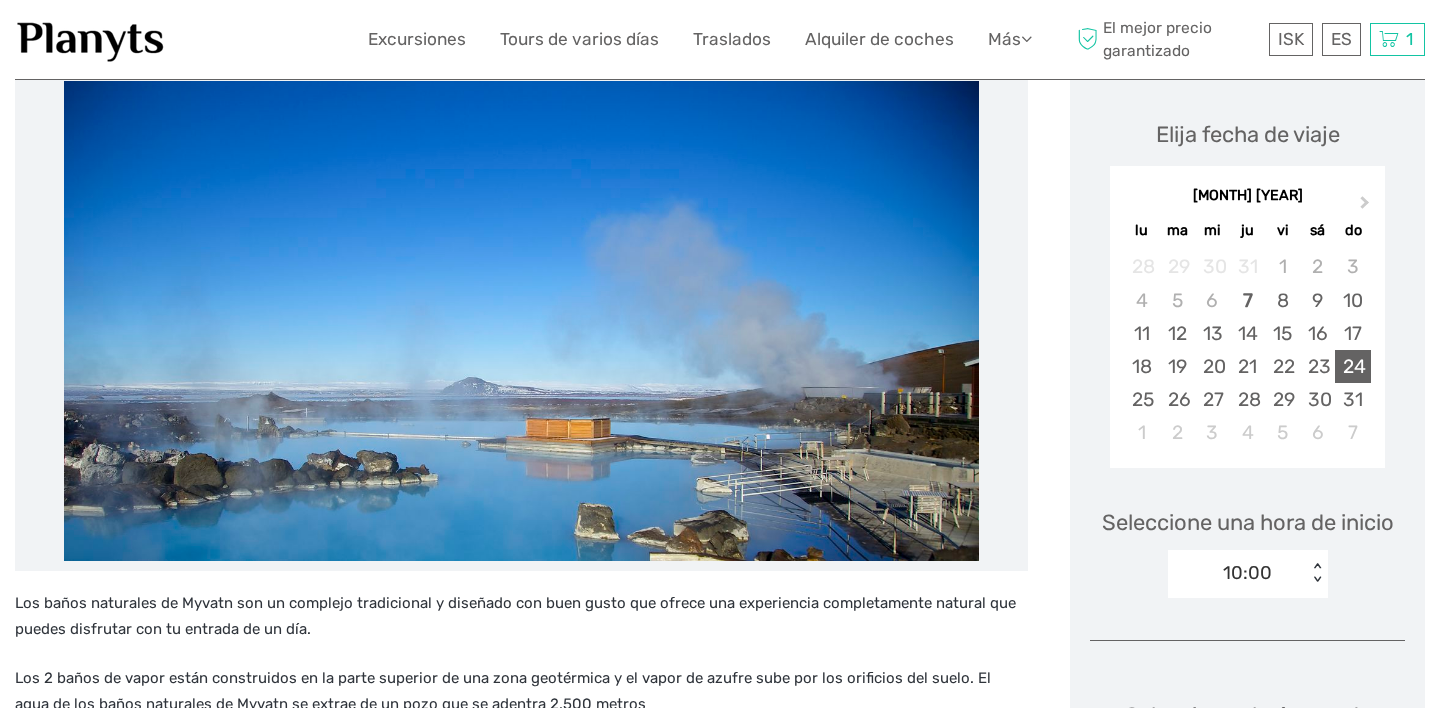scroll, scrollTop: 313, scrollLeft: 0, axis: vertical 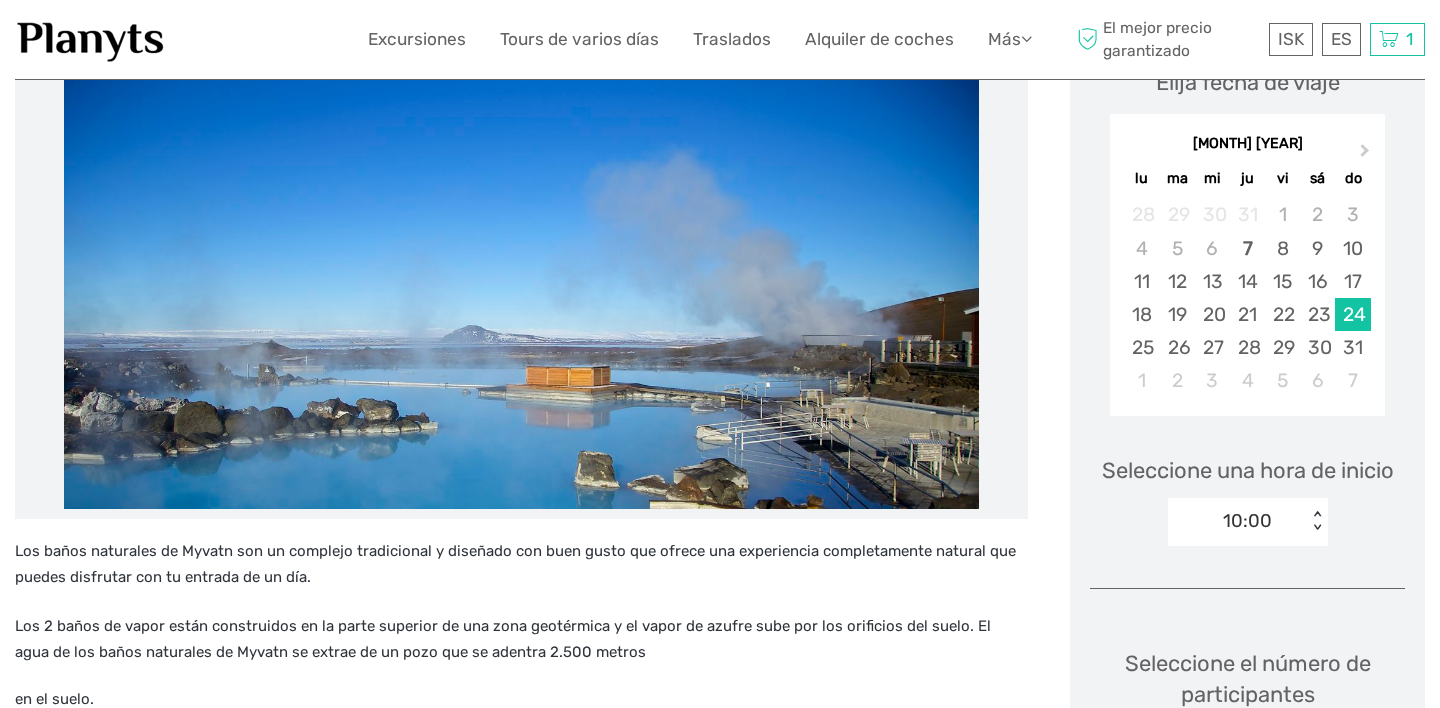 click on "< >" at bounding box center (1316, 521) 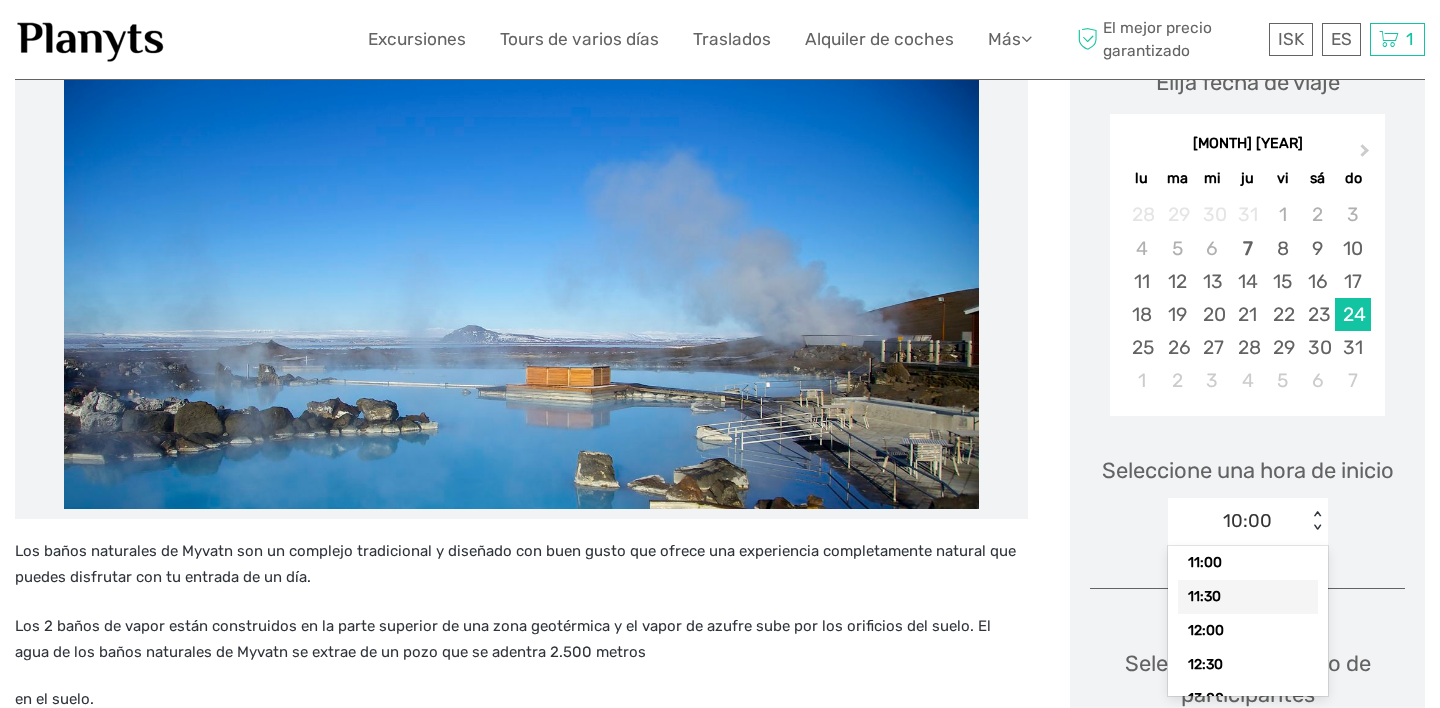 scroll, scrollTop: 88, scrollLeft: 0, axis: vertical 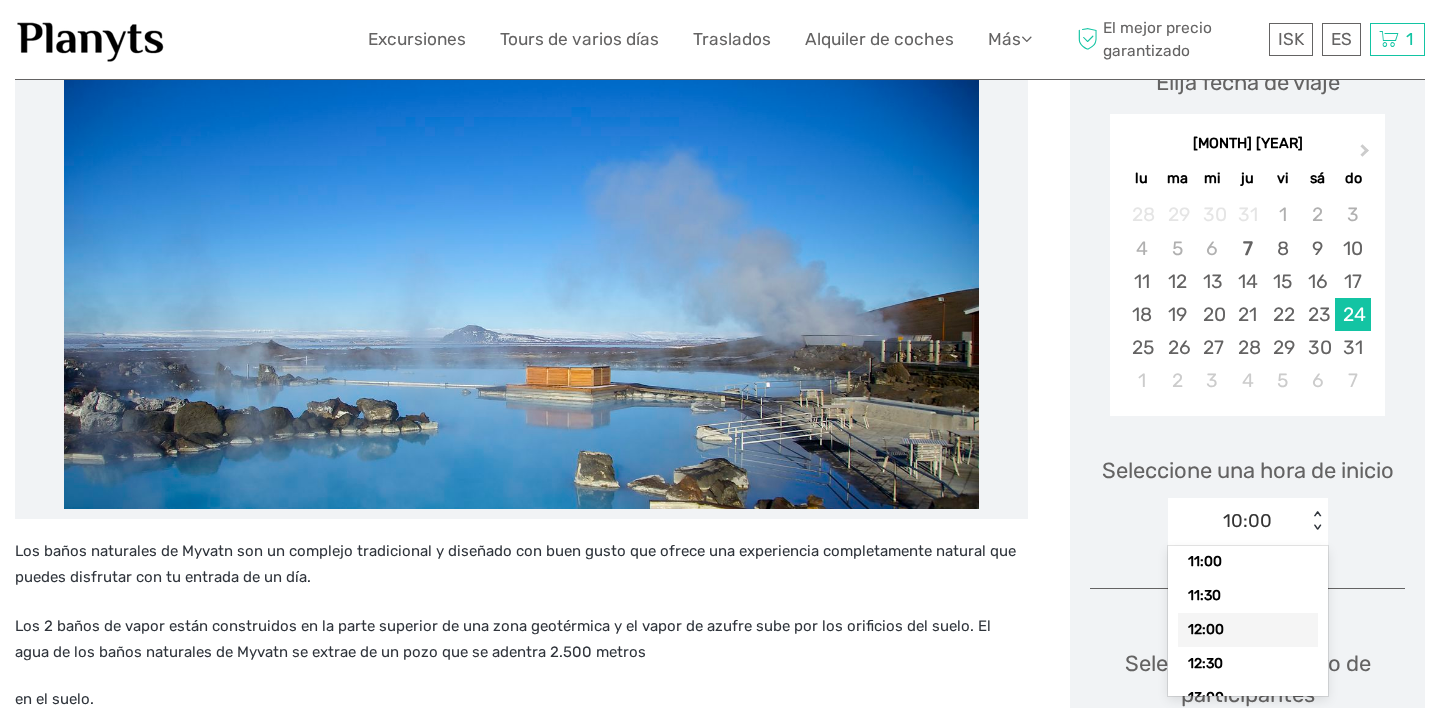 click on "12:00" at bounding box center [1248, 630] 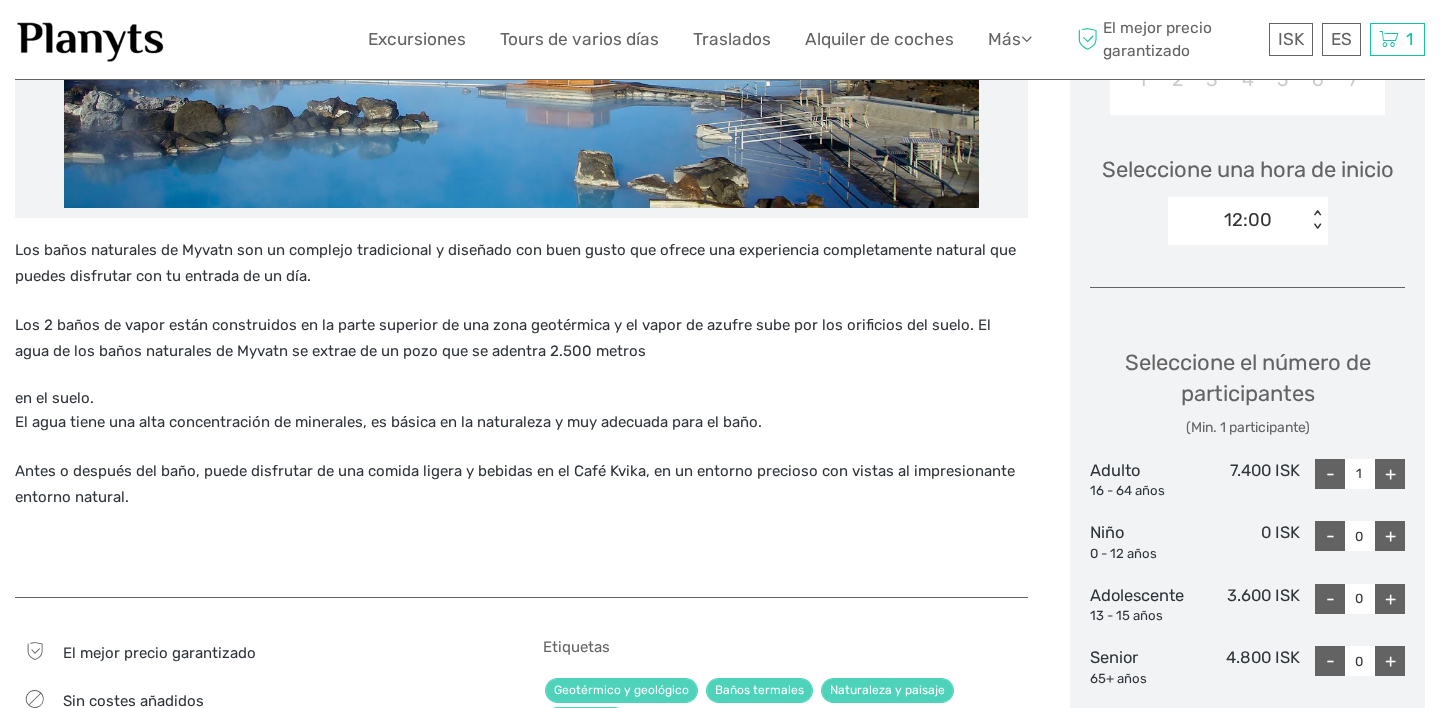 scroll, scrollTop: 622, scrollLeft: 0, axis: vertical 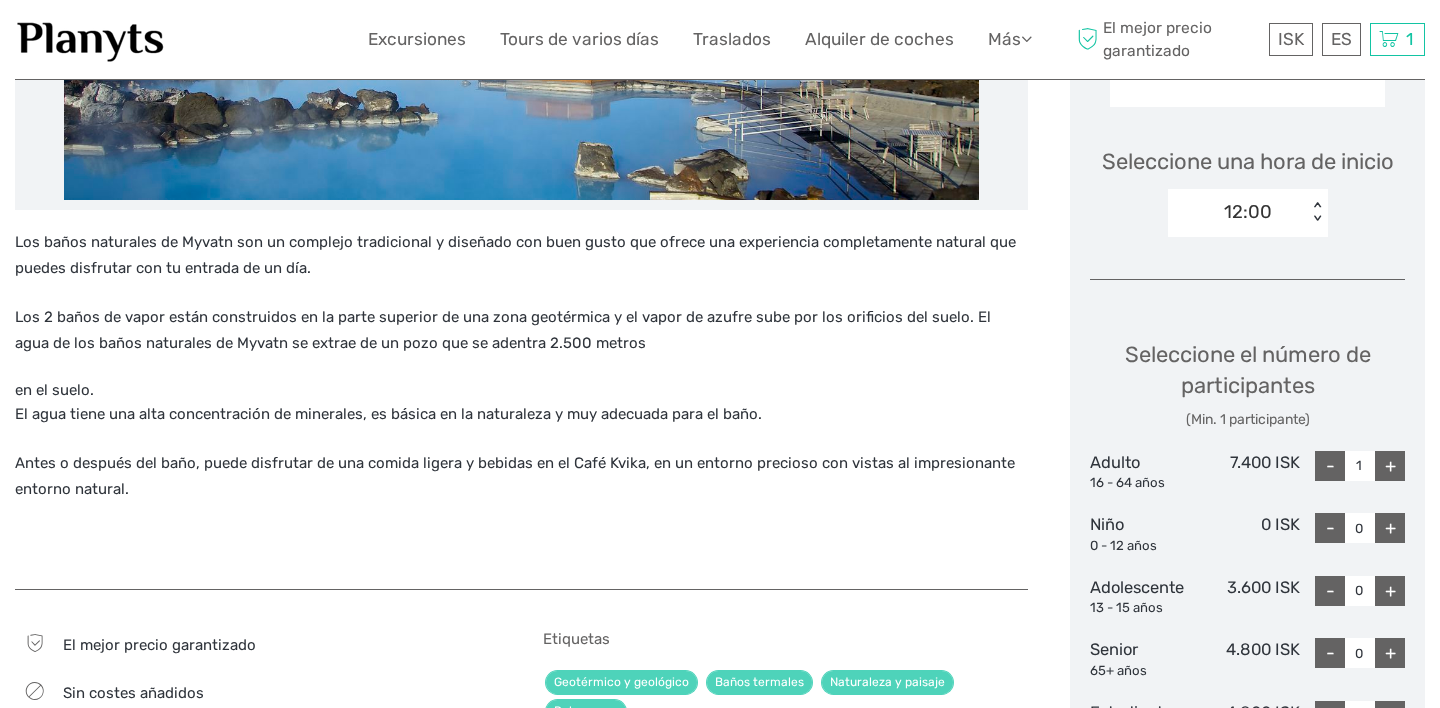 click on "+" at bounding box center (1390, 466) 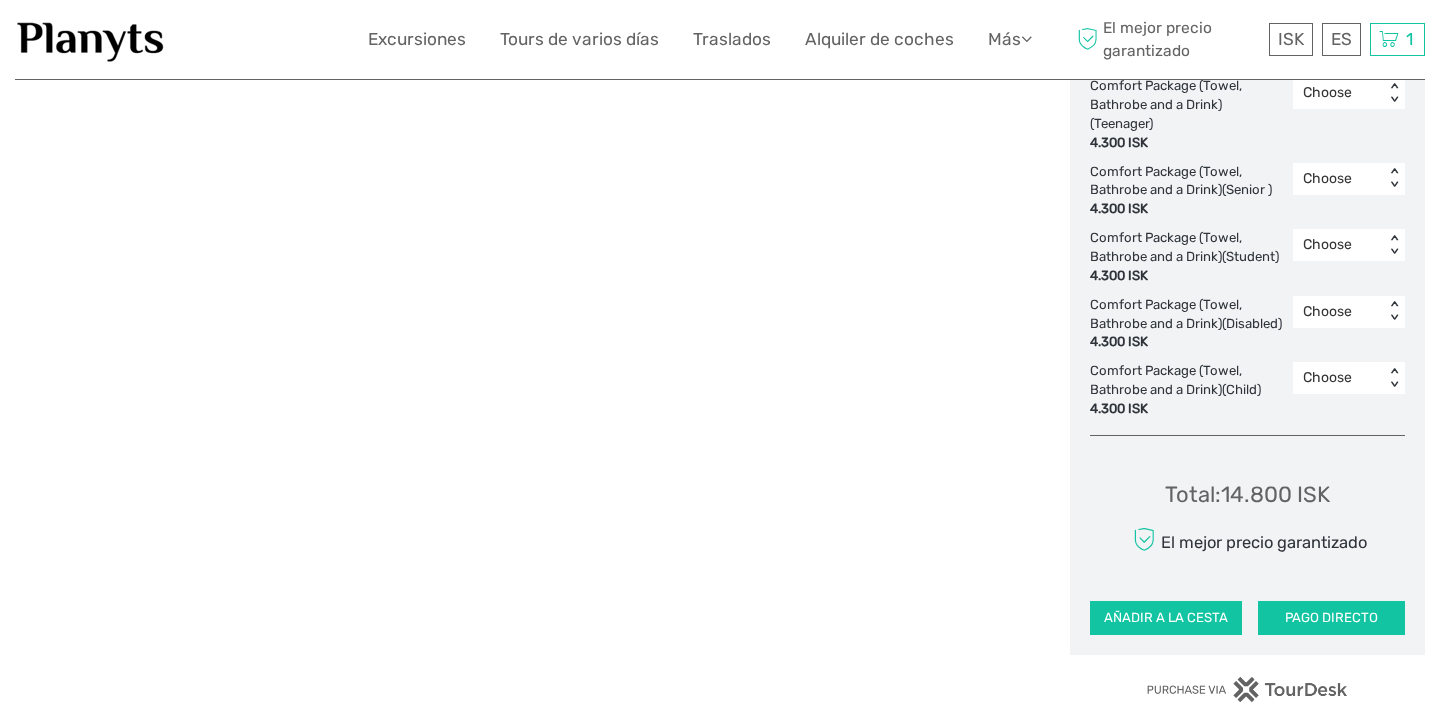 scroll, scrollTop: 1771, scrollLeft: 0, axis: vertical 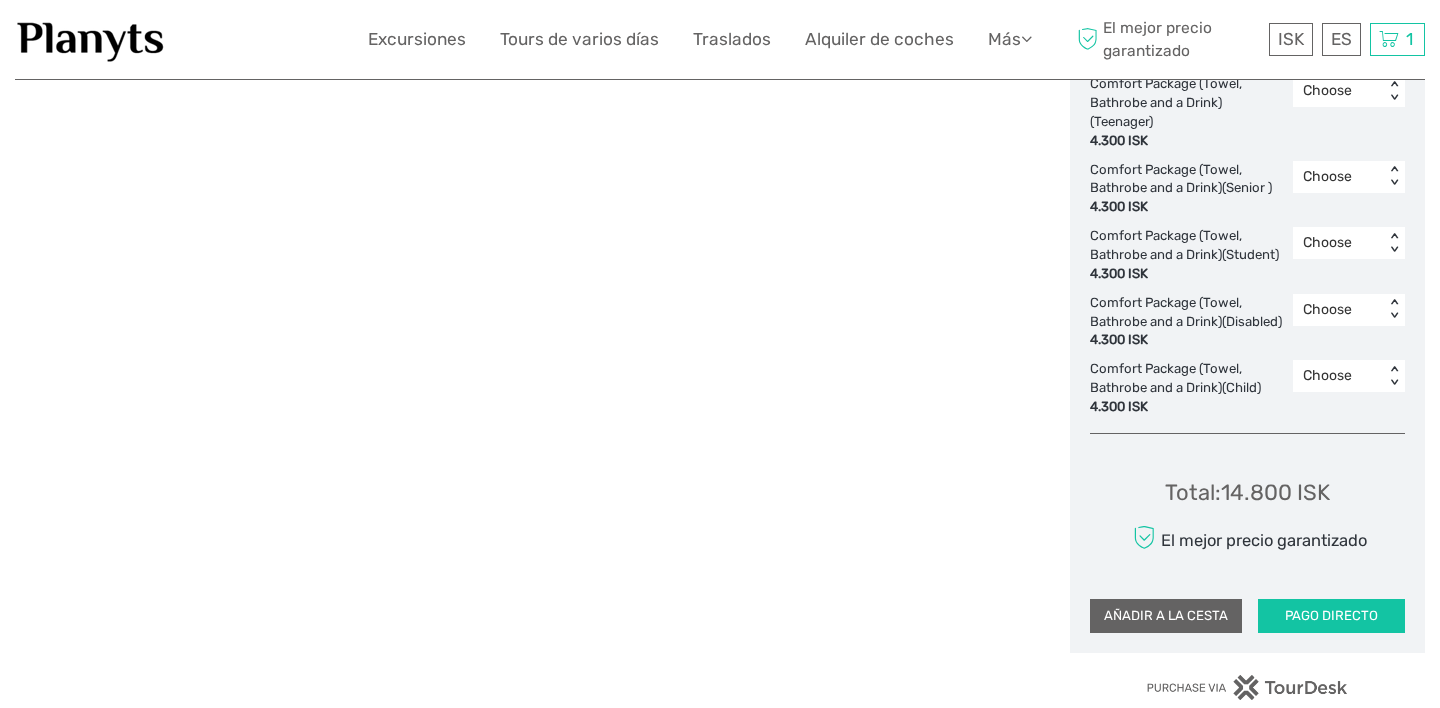 click on "AÑADIR A LA CESTA" at bounding box center (1166, 616) 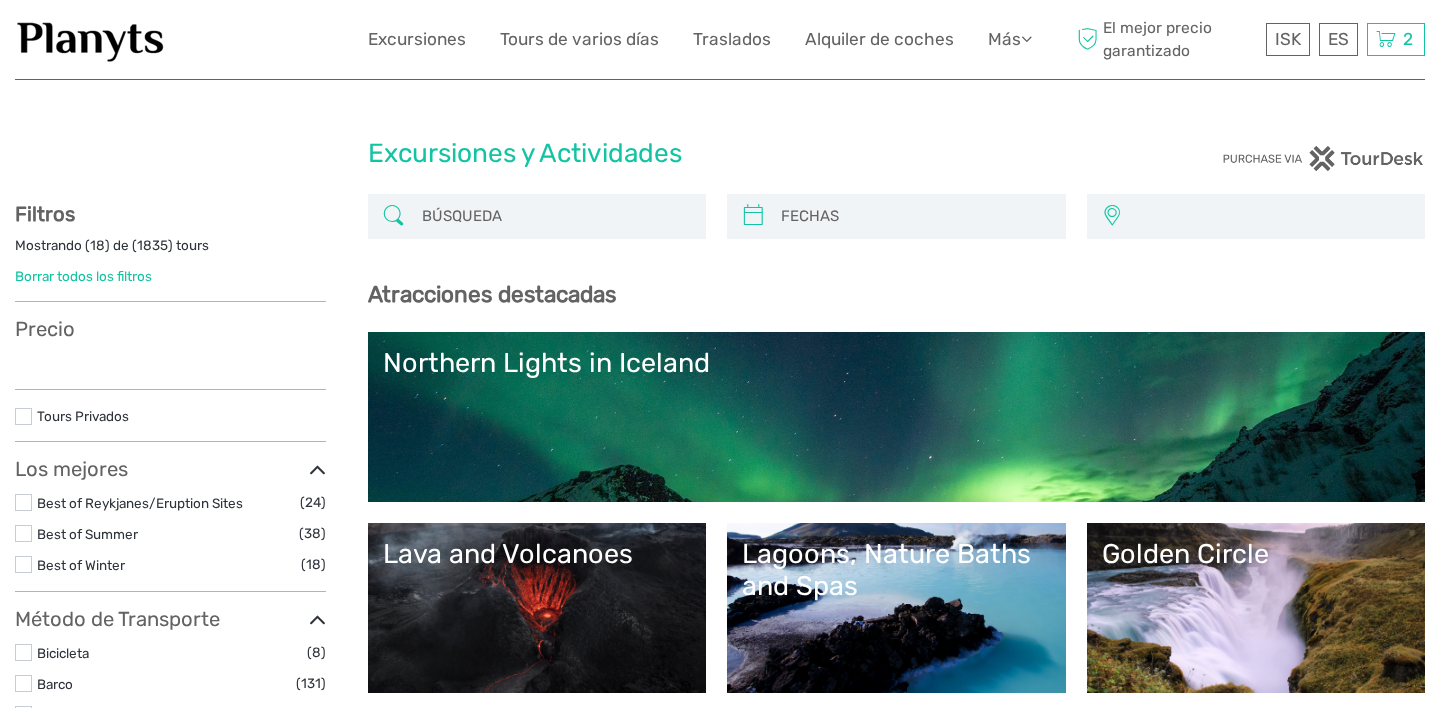 select 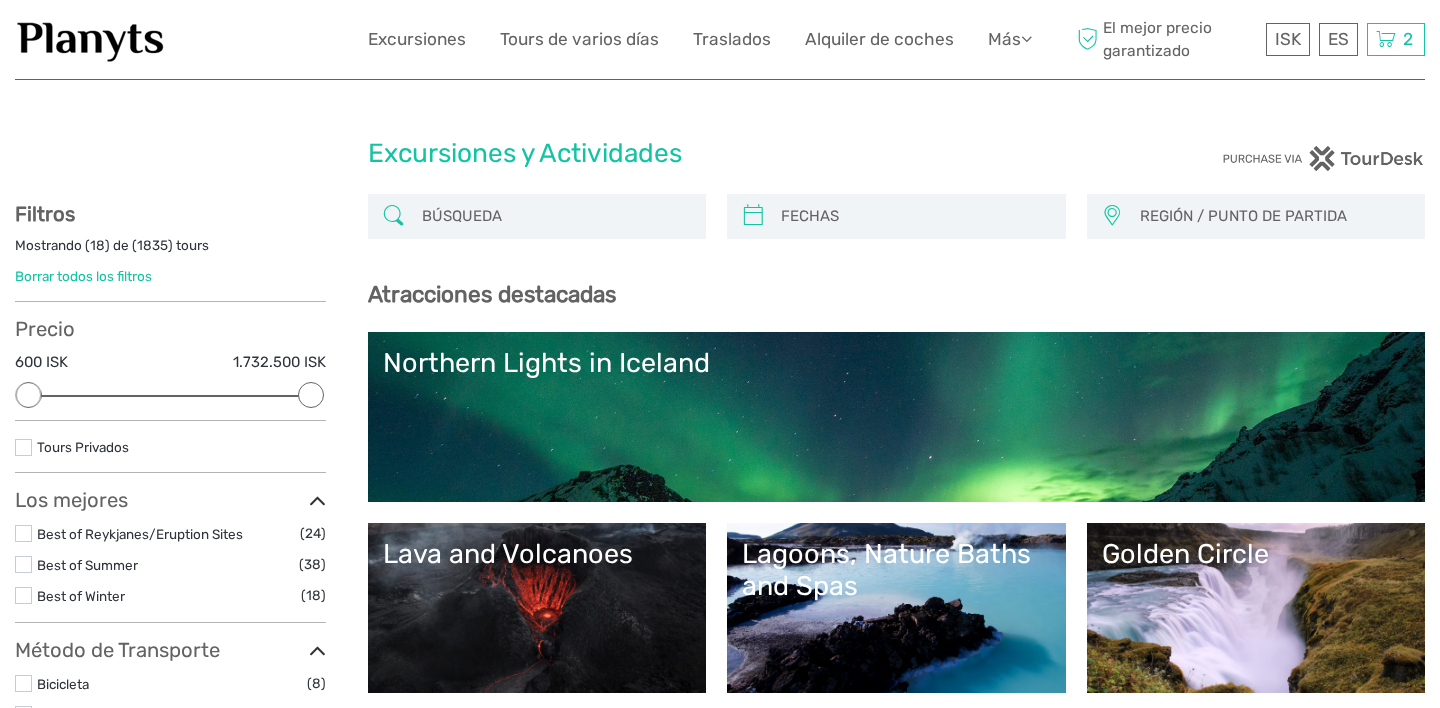 scroll, scrollTop: 0, scrollLeft: 0, axis: both 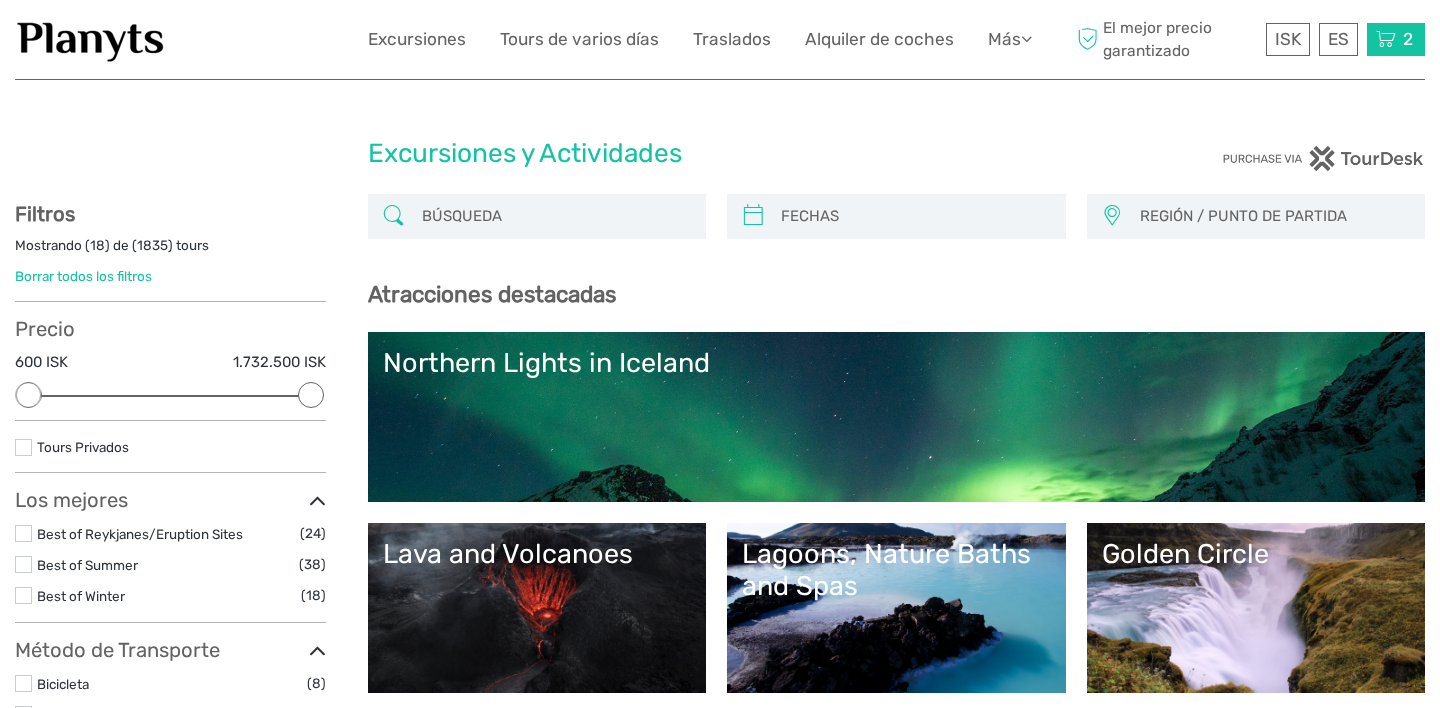 click on "2" at bounding box center [1408, 39] 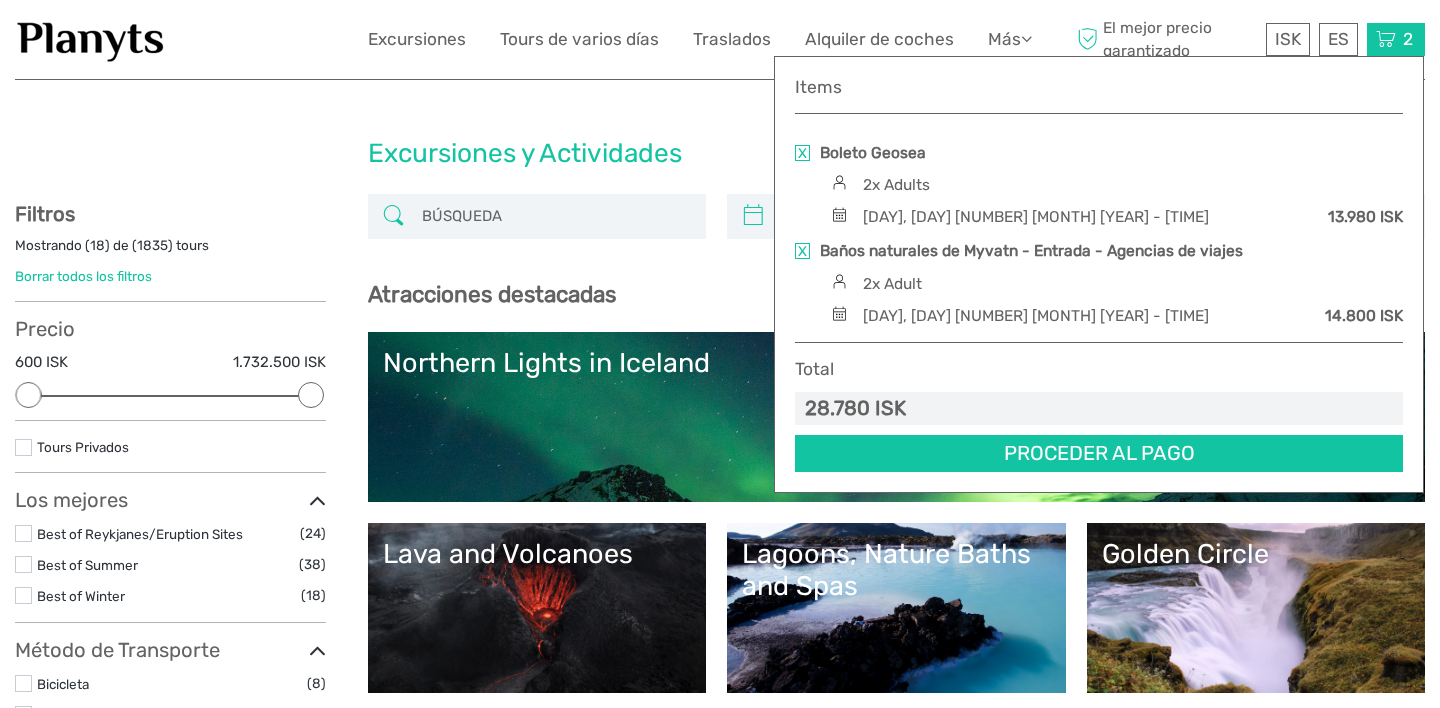 click at bounding box center (802, 153) 